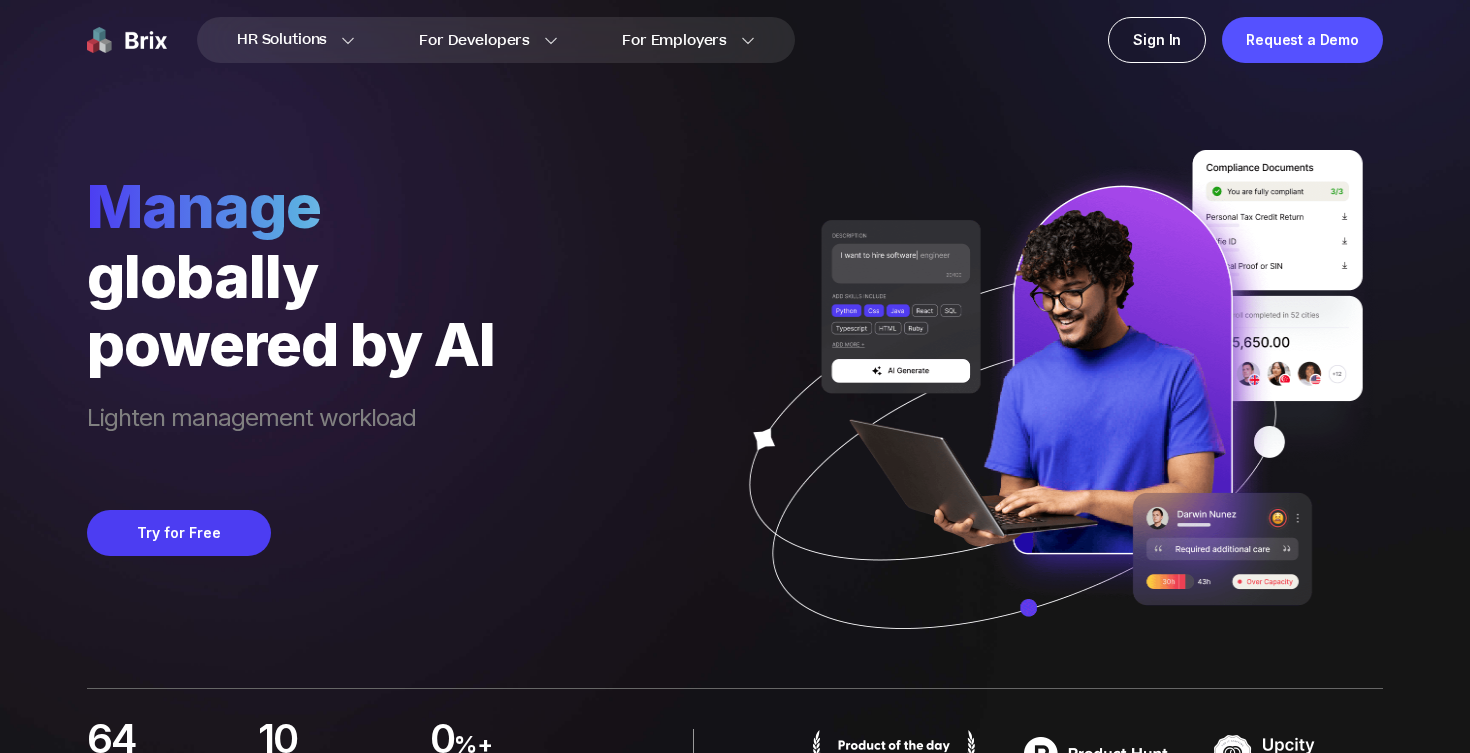 scroll, scrollTop: 0, scrollLeft: 0, axis: both 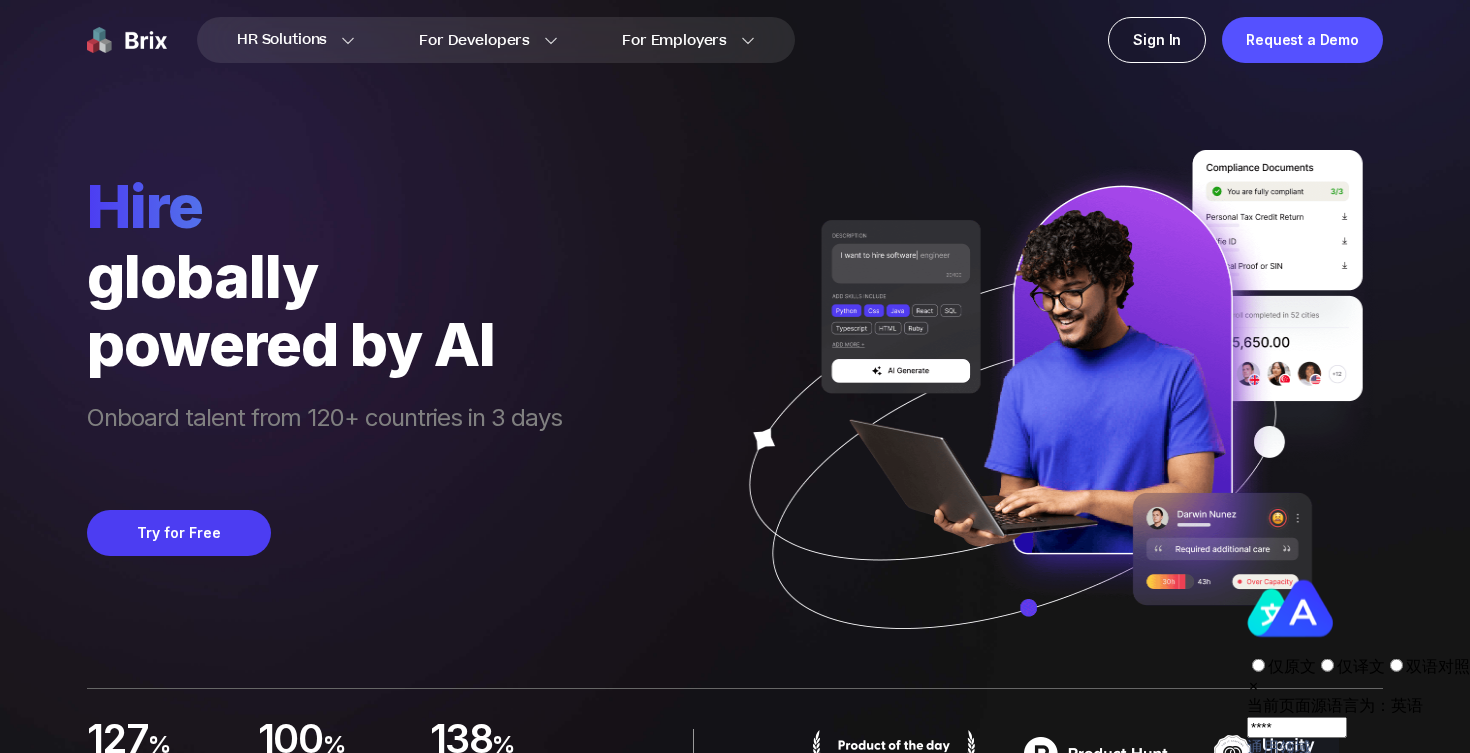 click on "仅译文" at bounding box center [1361, 666] 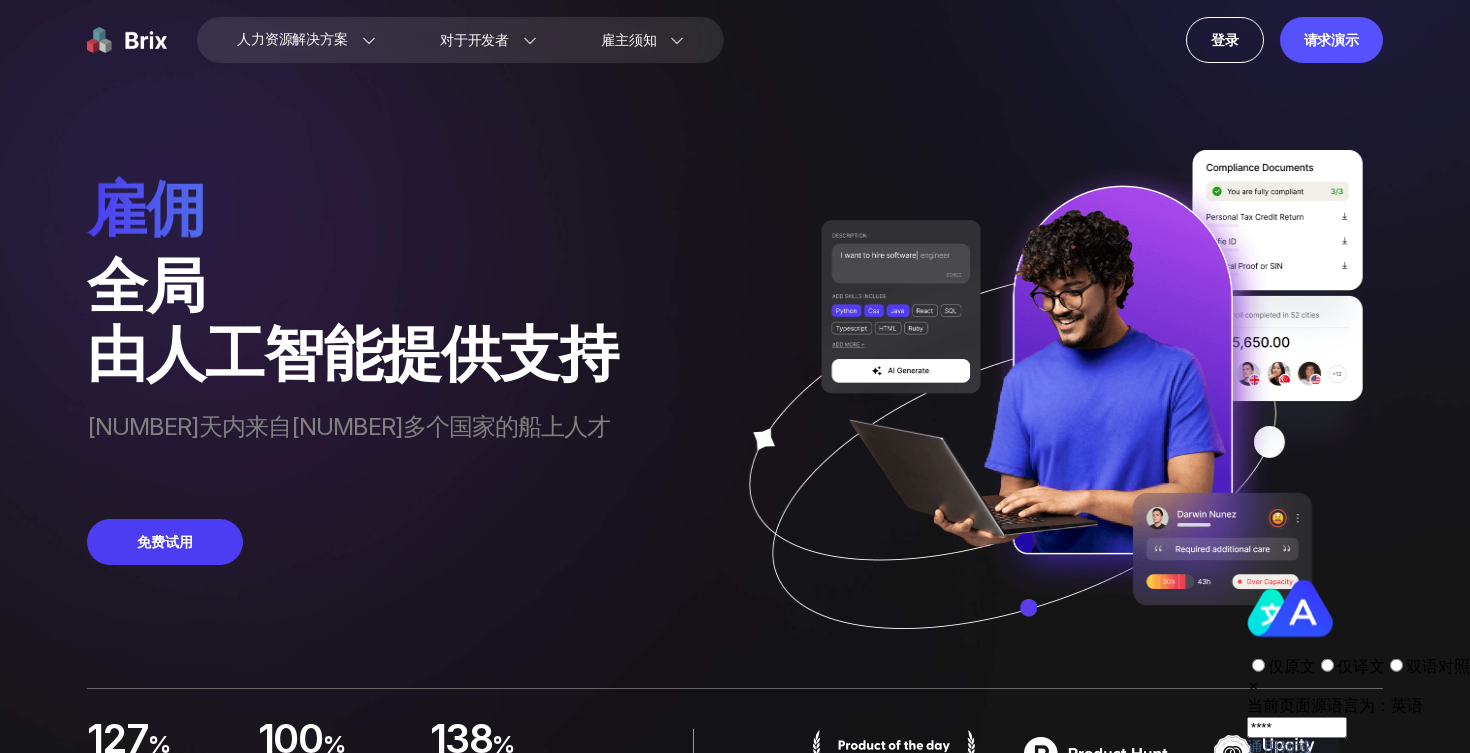 click on "[NUMBER]天内来自[NUMBER]多个国家的船上人才" at bounding box center (352, 445) 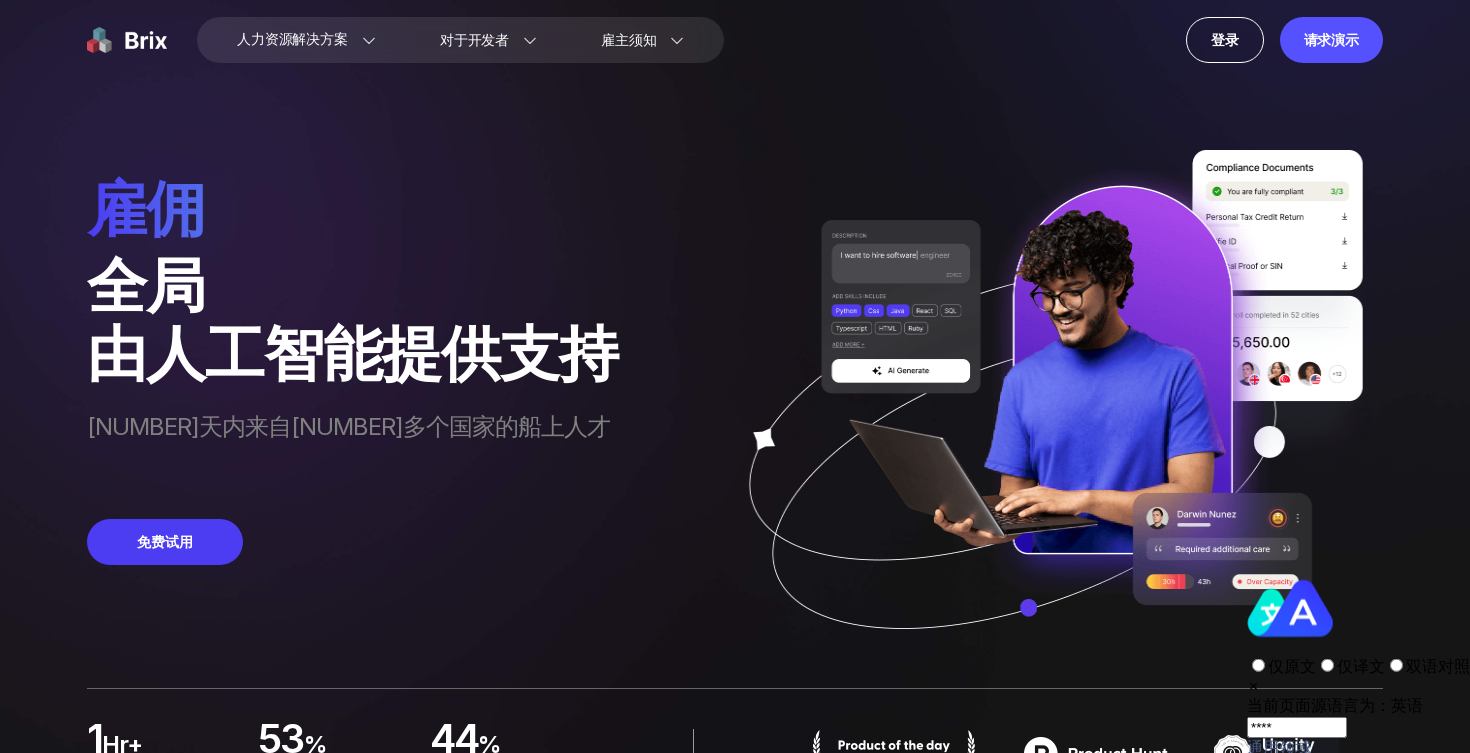 drag, startPoint x: 698, startPoint y: 348, endPoint x: 328, endPoint y: 439, distance: 381.02625 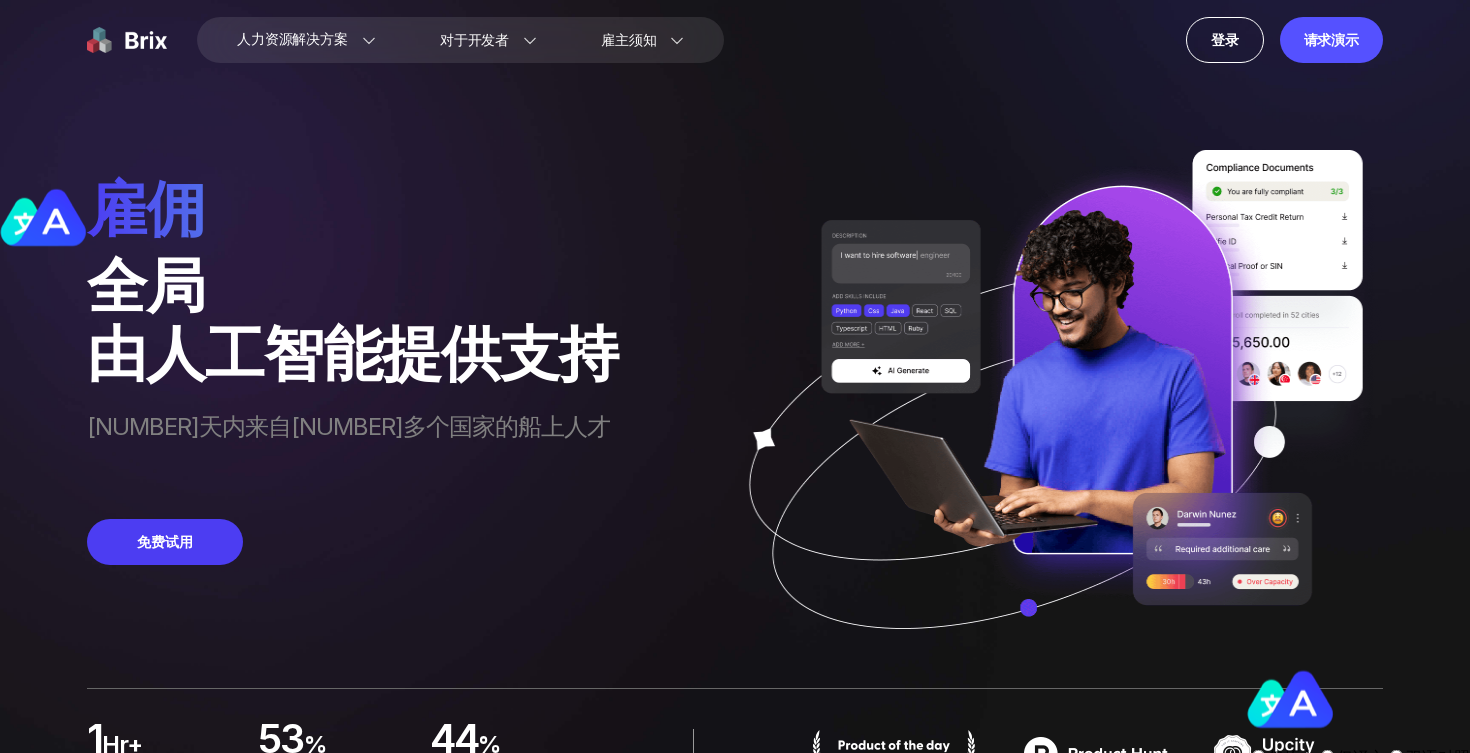 click on "Try for Free 免费试用" at bounding box center [352, 542] 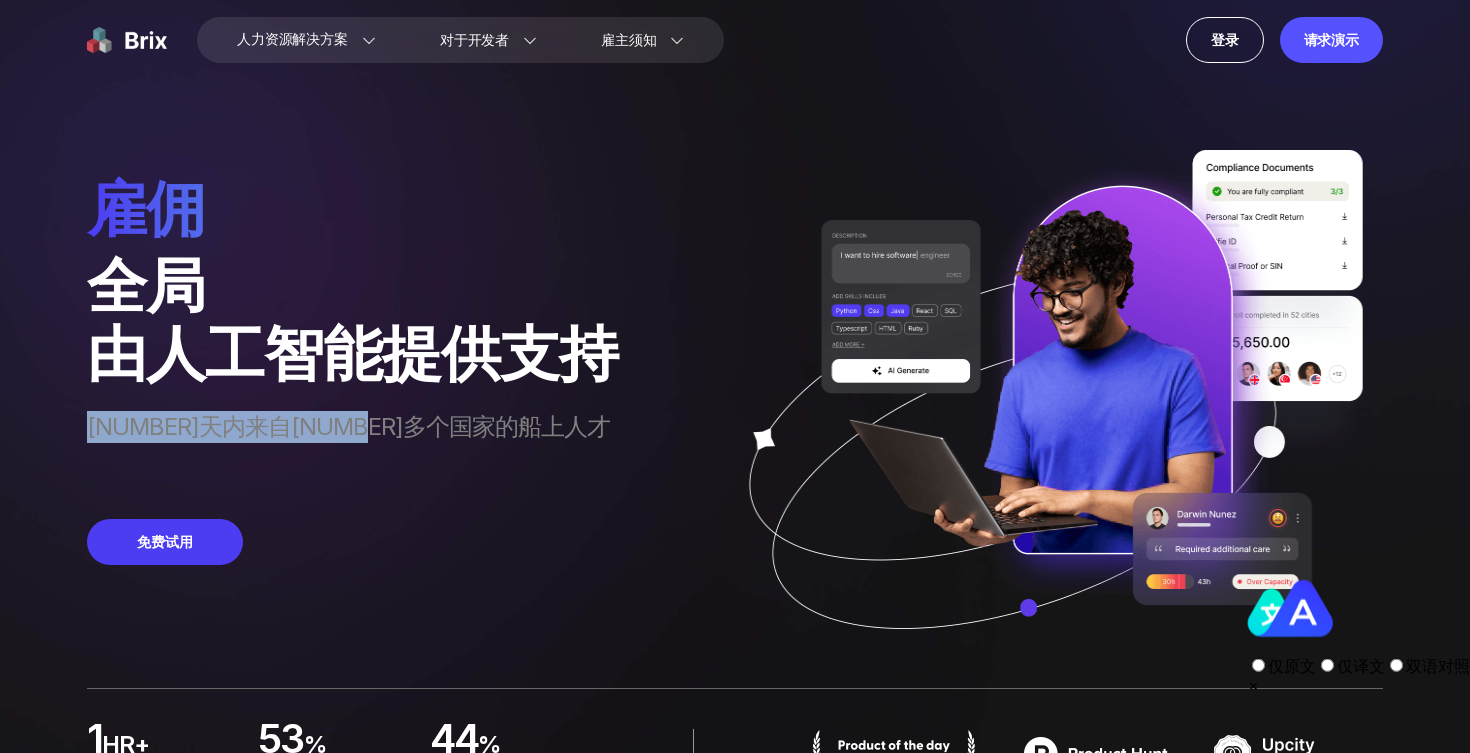 drag, startPoint x: 379, startPoint y: 420, endPoint x: 318, endPoint y: 457, distance: 71.34424 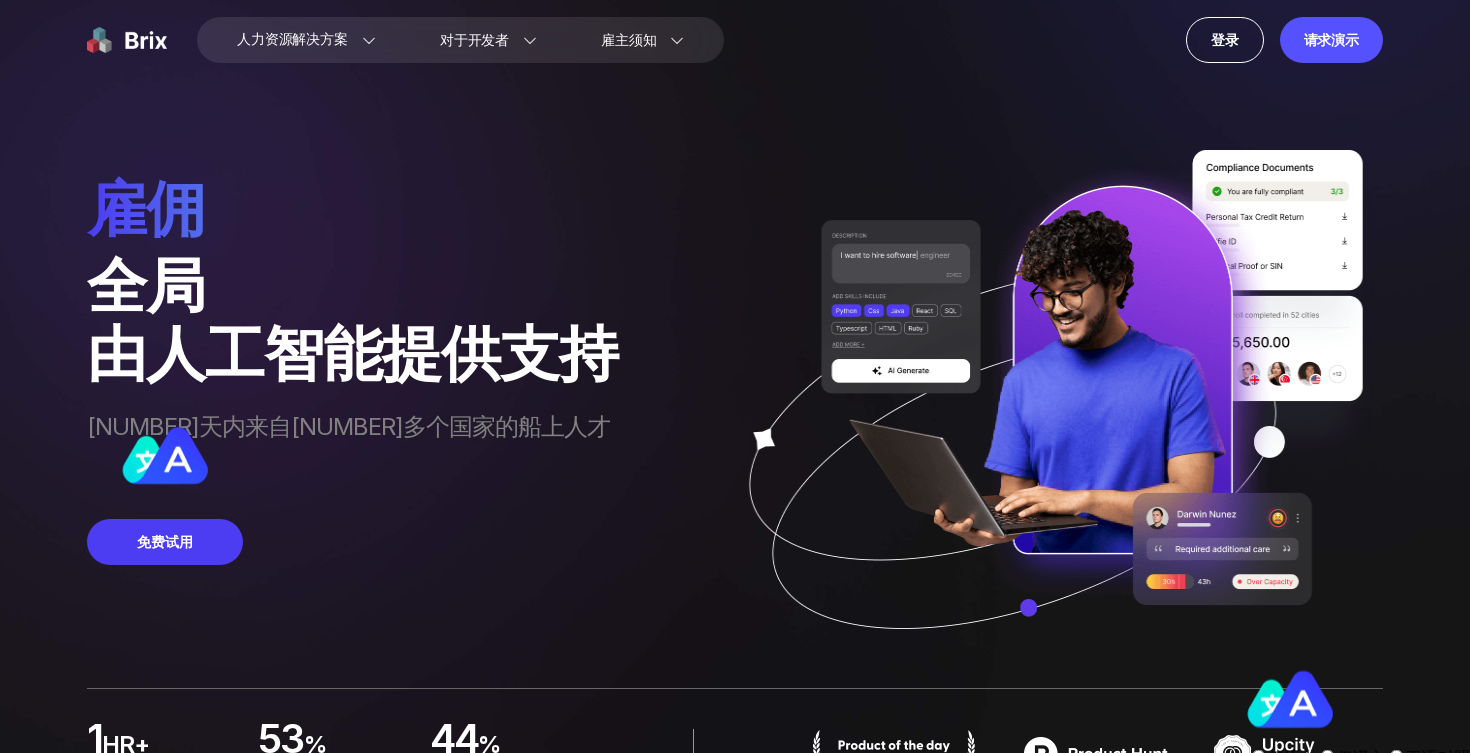 click on "Discover 雇佣 globally 全局 powered by AI 由人工智能提供支持 Lighten leadership load by [NUMBER] hours per week [NUMBER]天内来自[NUMBER]多个国家的船上人才 Try for Free 免费试用" at bounding box center (352, 429) 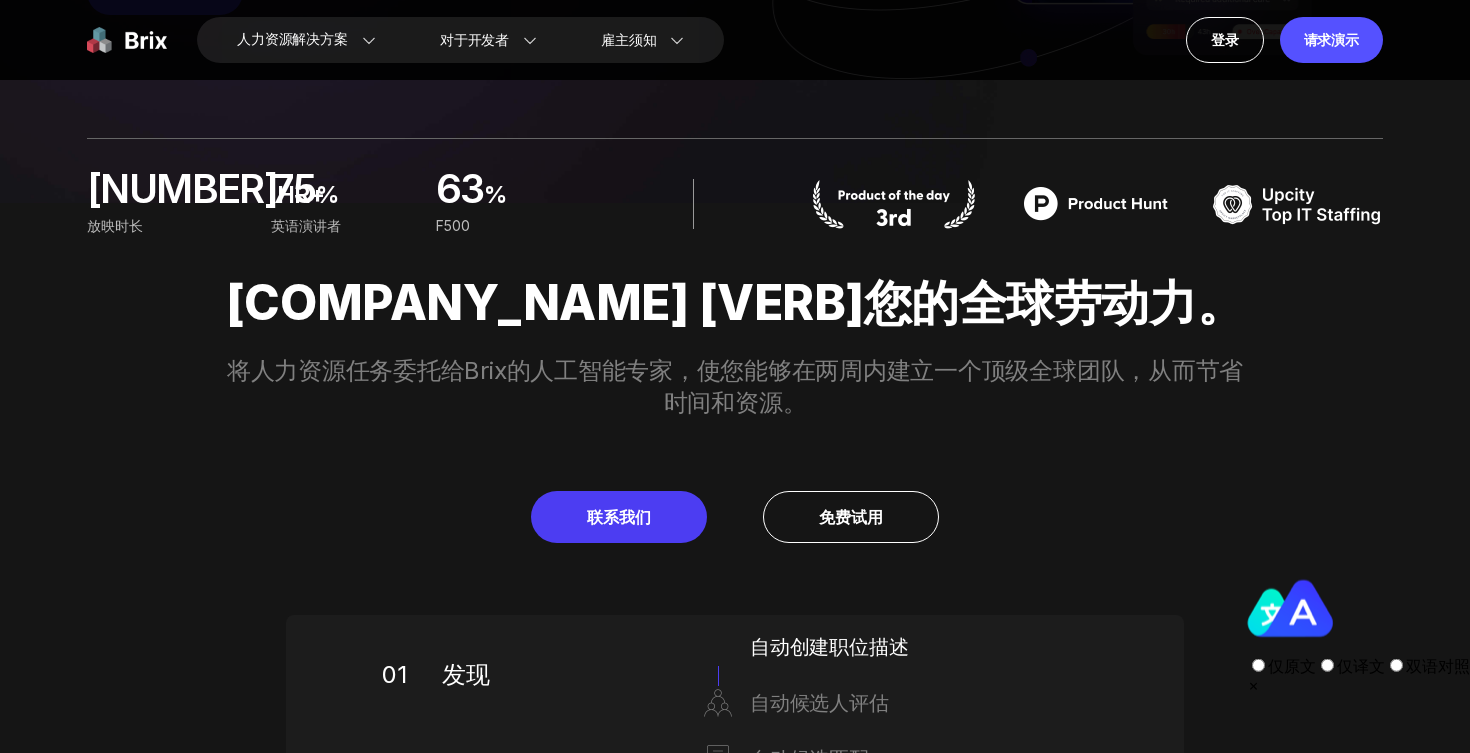 scroll, scrollTop: 491, scrollLeft: 0, axis: vertical 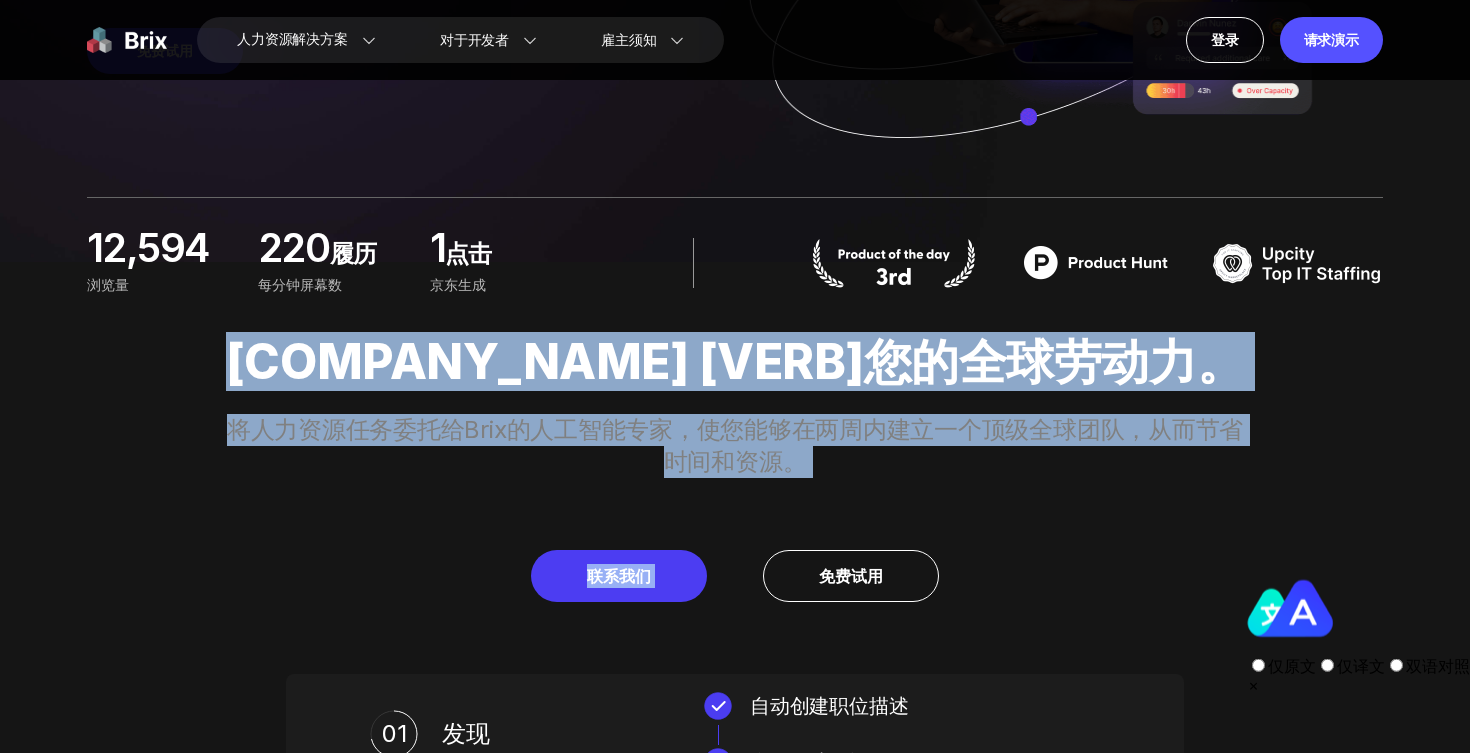 drag, startPoint x: 387, startPoint y: 362, endPoint x: 987, endPoint y: 480, distance: 611.4932 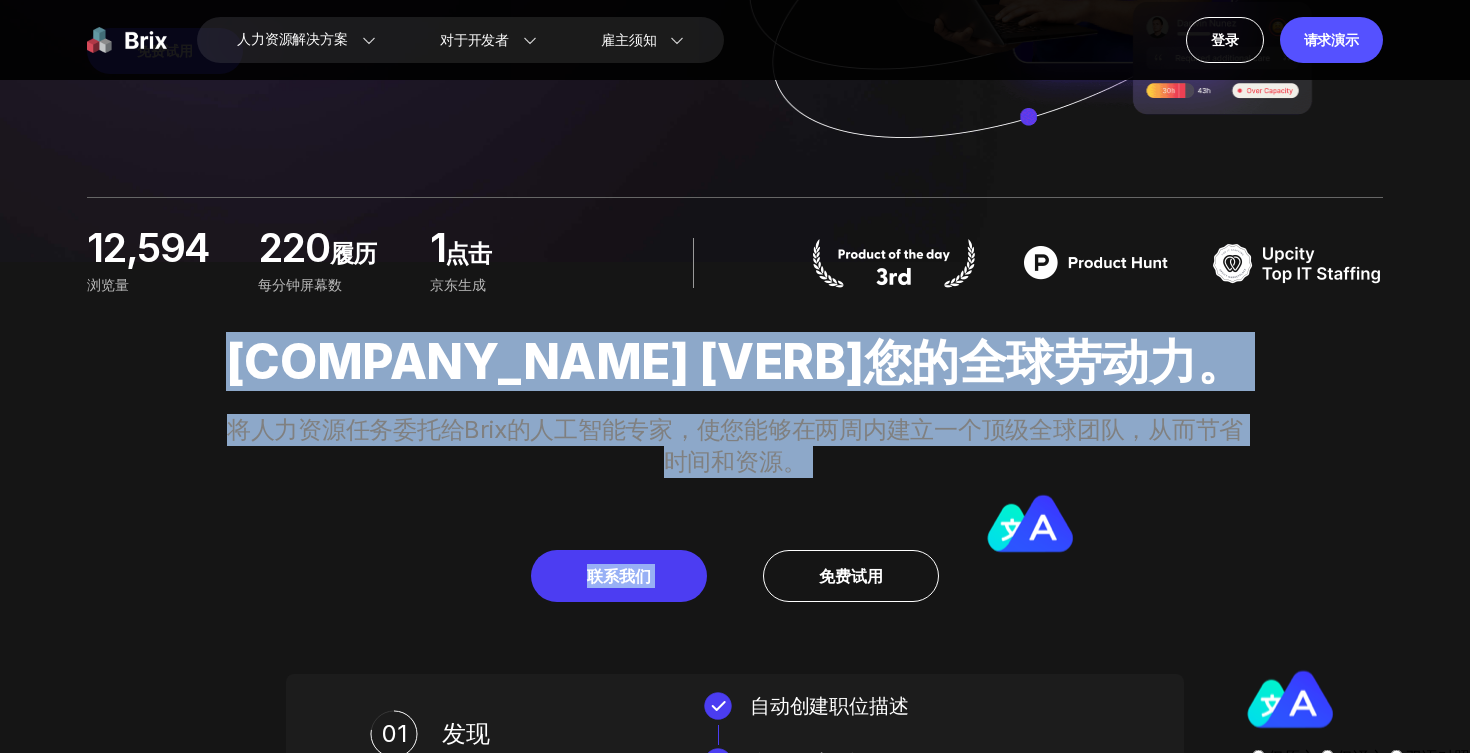 click on "将人力资源任务委托给Brix的人工智能专家，使您能够在两周内建立一个顶级全球团队，从而节省时间和资源。" at bounding box center (735, 446) 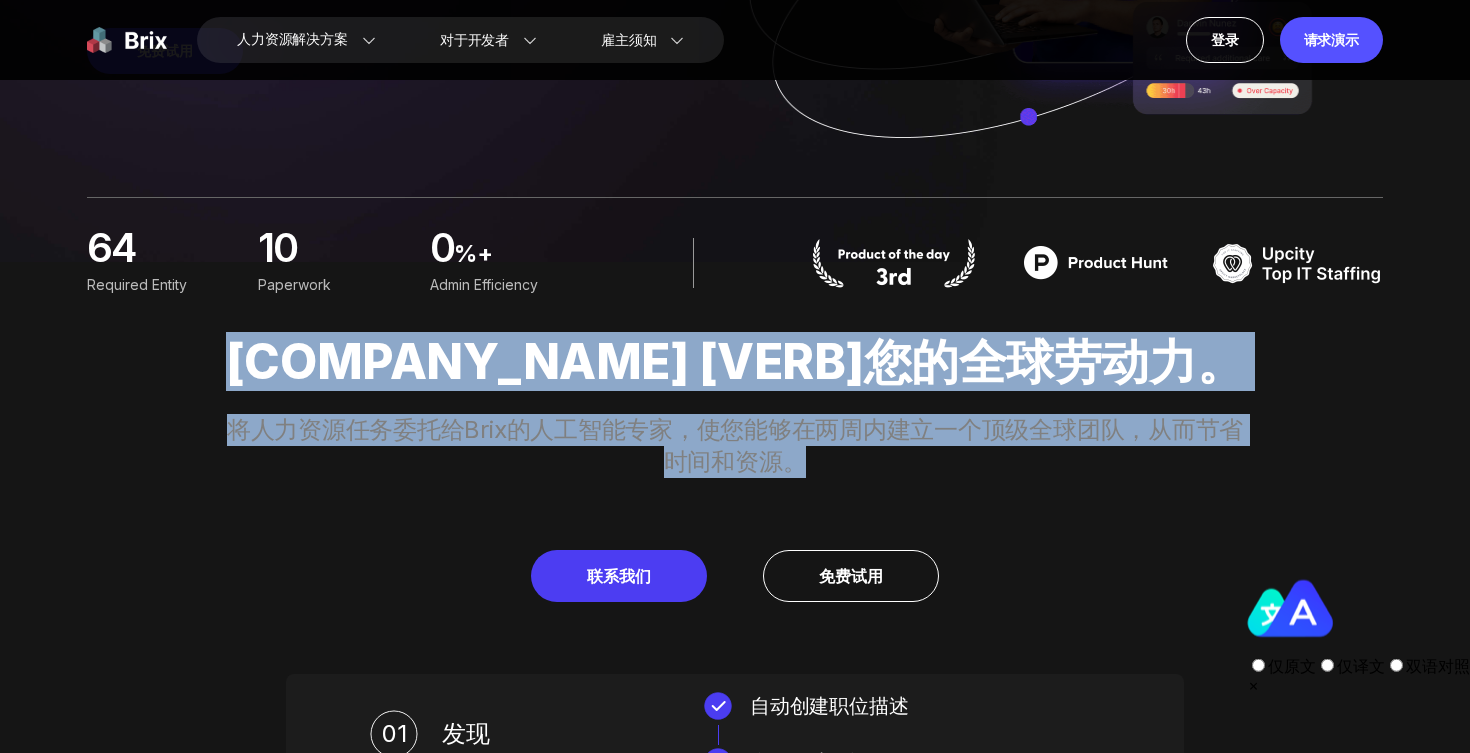drag, startPoint x: 676, startPoint y: 445, endPoint x: 378, endPoint y: 363, distance: 309.07605 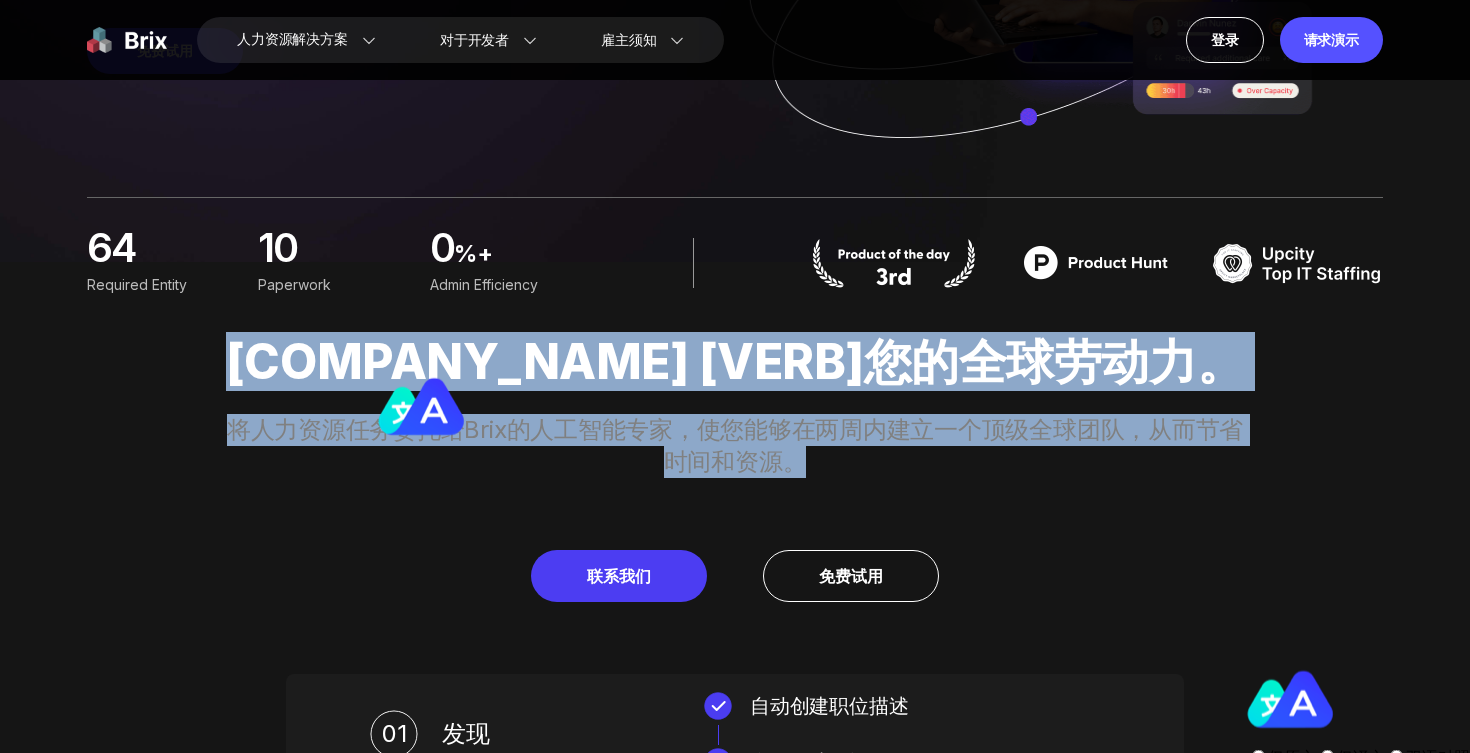 click on "[COMPANY_NAME] [VERB]您的全球劳动力。" at bounding box center [735, 362] 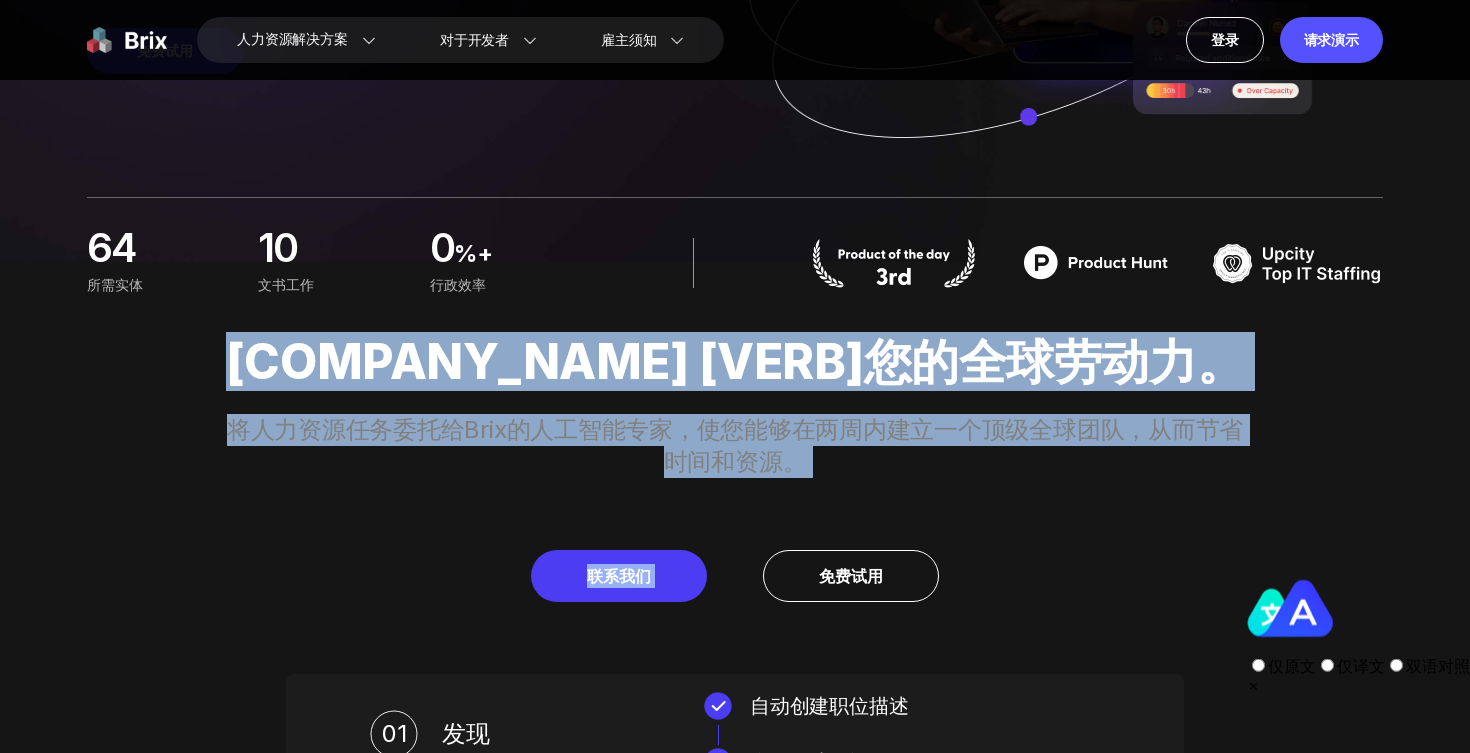 drag, startPoint x: 349, startPoint y: 347, endPoint x: 902, endPoint y: 491, distance: 571.44116 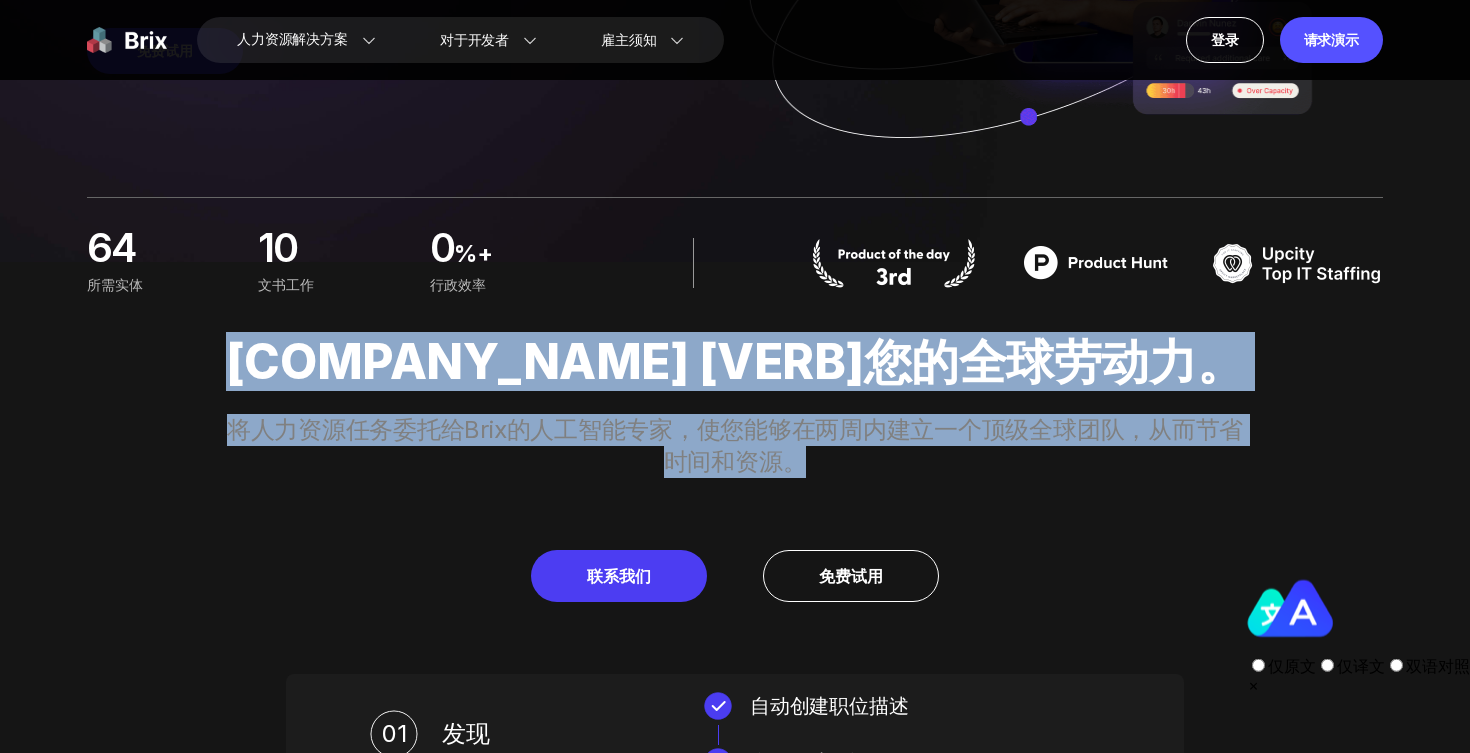 drag, startPoint x: 859, startPoint y: 469, endPoint x: 399, endPoint y: 362, distance: 472.28064 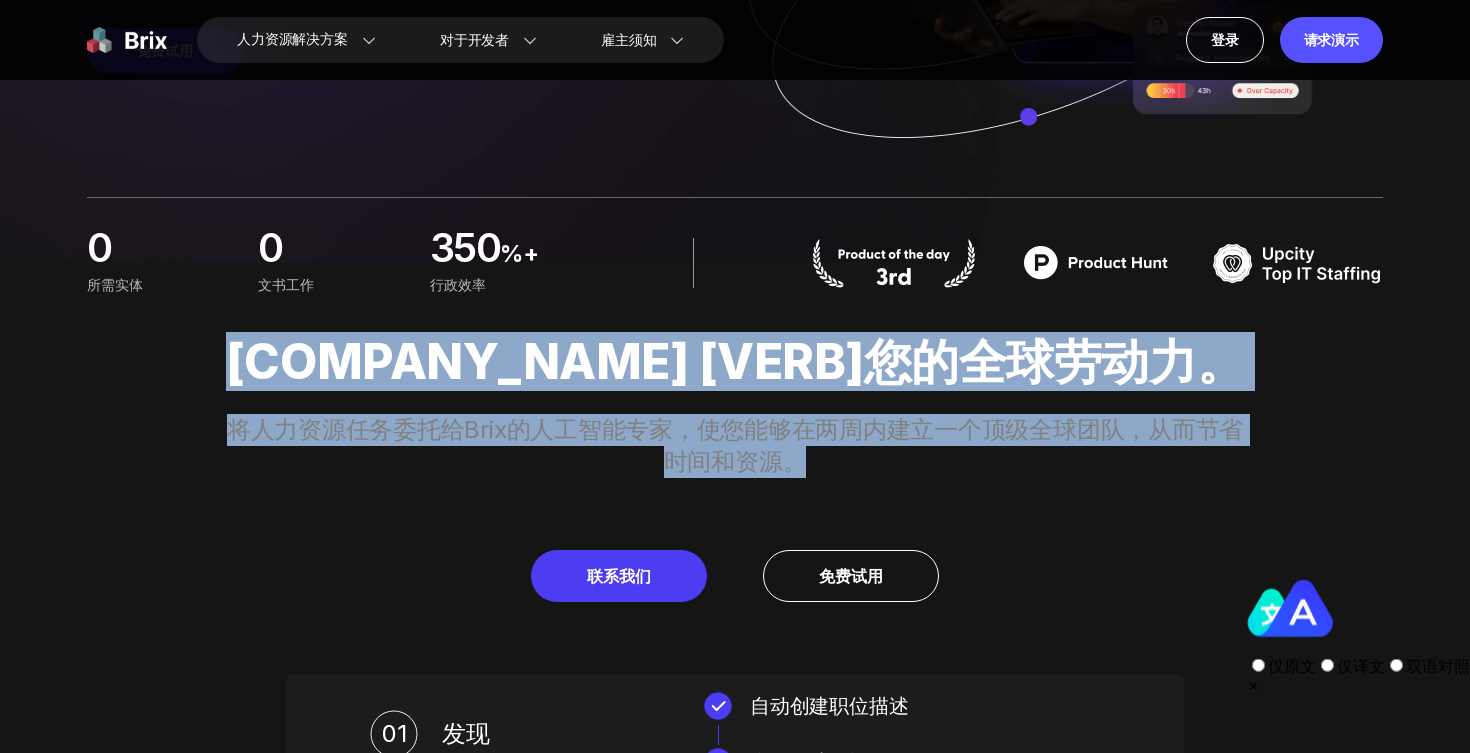 drag, startPoint x: 406, startPoint y: 357, endPoint x: 880, endPoint y: 473, distance: 487.9877 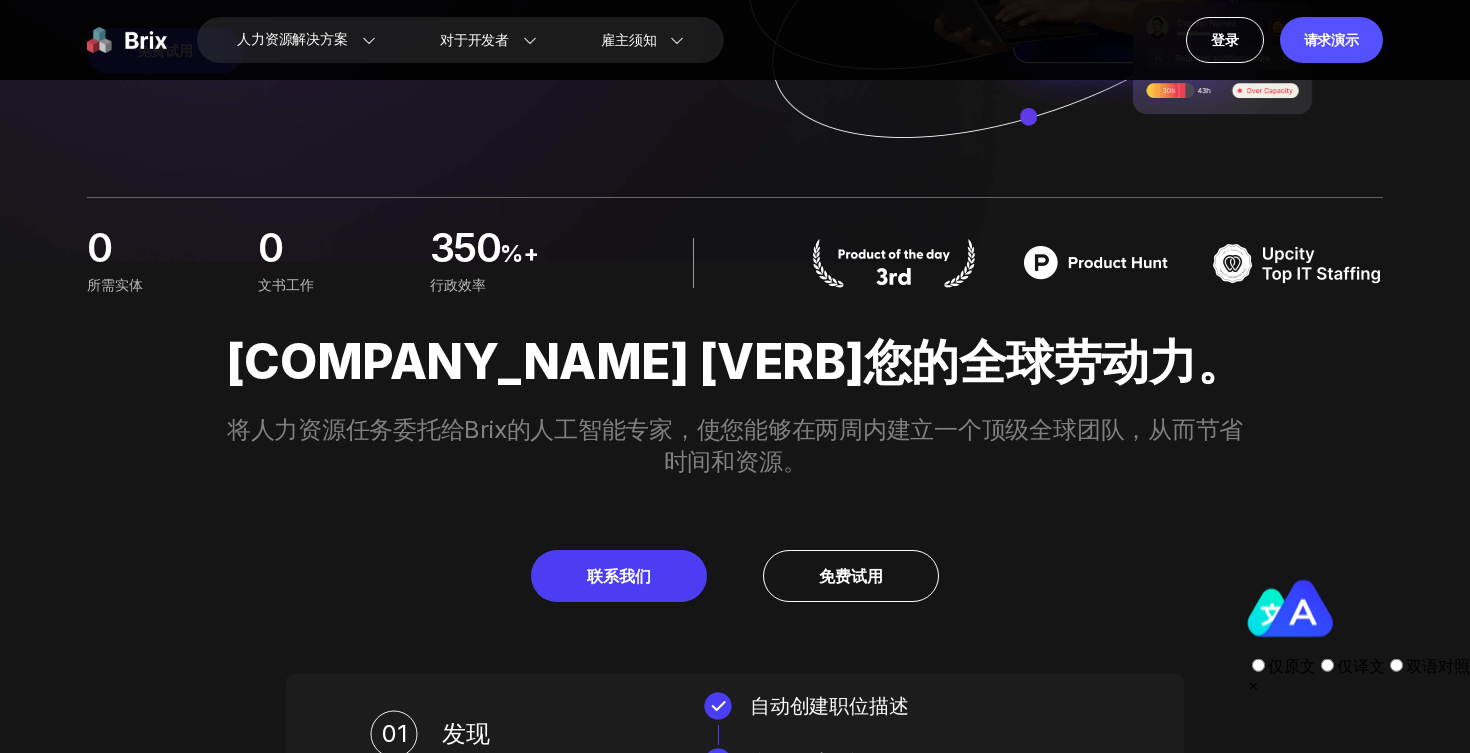 click on "[COMPANY] [VERB] Your Global Workforce. [COMPANY_NAME] [VERB]您的全球劳动力。 Delegate HR tasks to [COMPANY]'s AI-powered experts, enabling you to build a top-tier global team in under two weeks, saving time and resources. 将人力资源任务委托给[COMPANY]的人工智能专家，使您能够在两周内建立一个顶级全球团队，从而节省时间和资源。 Contact Us 联系我们 Try for Free 免费试用" at bounding box center [735, 468] 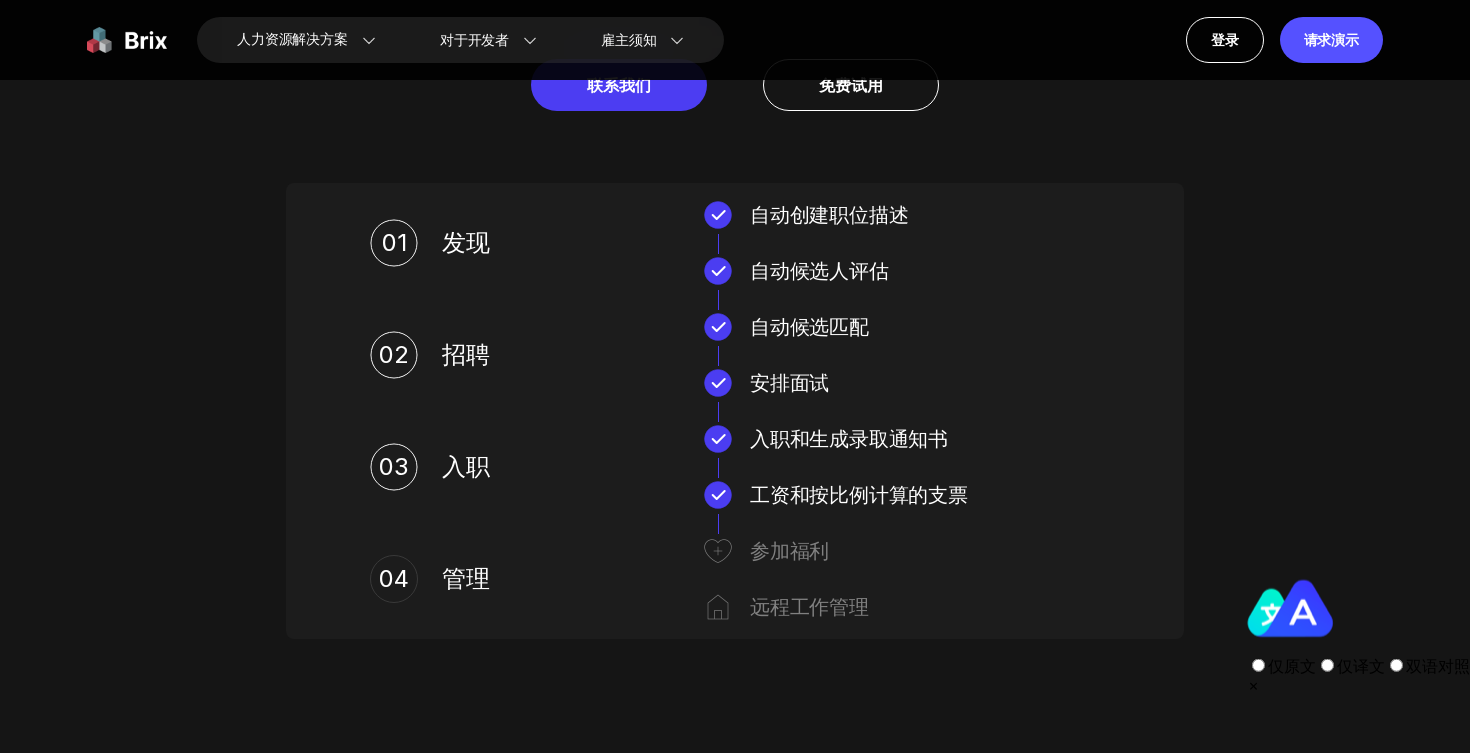 scroll, scrollTop: 980, scrollLeft: 0, axis: vertical 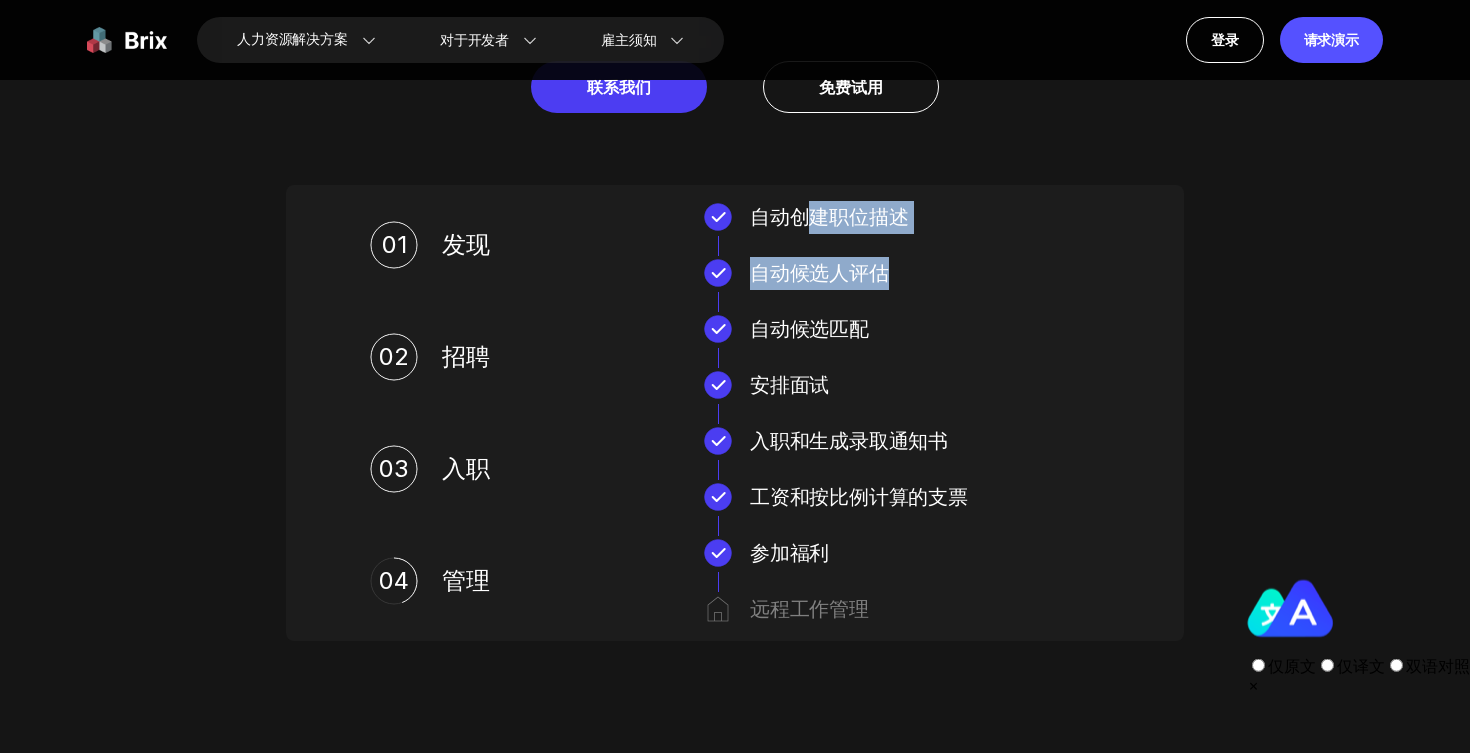 drag, startPoint x: 823, startPoint y: 219, endPoint x: 926, endPoint y: 297, distance: 129.2014 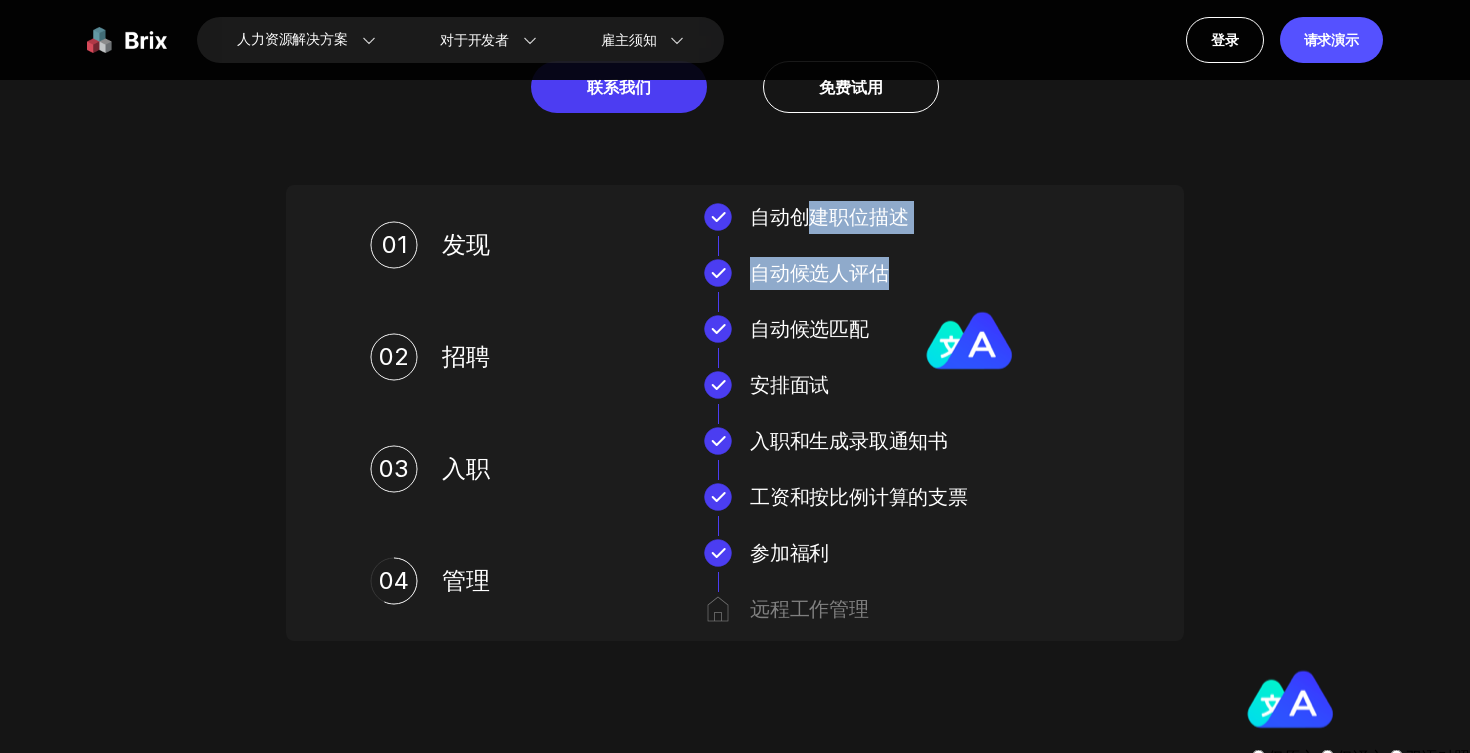 click on "[COMPANY] [VERB] Your Global Workforce. [COMPANY_NAME] [VERB]您的全球劳动力。 Delegate HR tasks to [COMPANY]'s AI-powered experts, enabling you to build a top-tier global team in under two weeks, saving time and resources. 将人力资源任务委托给[COMPANY]的人工智能专家，使您能够在两周内建立一个顶级全球团队，从而节省时间和资源。 Contact Us 联系我们 Try for Free 免费试用 [NUMBER] [NUMBER] Discovering 发现 Automated job description creation 自动创建职位描述 Automated candidate assessment 自动候选人评估 [NUMBER] [NUMBER] Hiring 招聘 Automated candidate matching 自动候选匹配 Schedule Interview 安排面试 [NUMBER] [NUMBER] Onboarding 入职 Onboarding & generating offer letters 入职和生成录取通知书 Payroll & prorating checks 工资和按比例计算的支票 [NUMBER] [NUMBER] Managing 管理 Enrolling in Benefits 参加福利 Remote working management 远程工作管理" at bounding box center (735, 243) 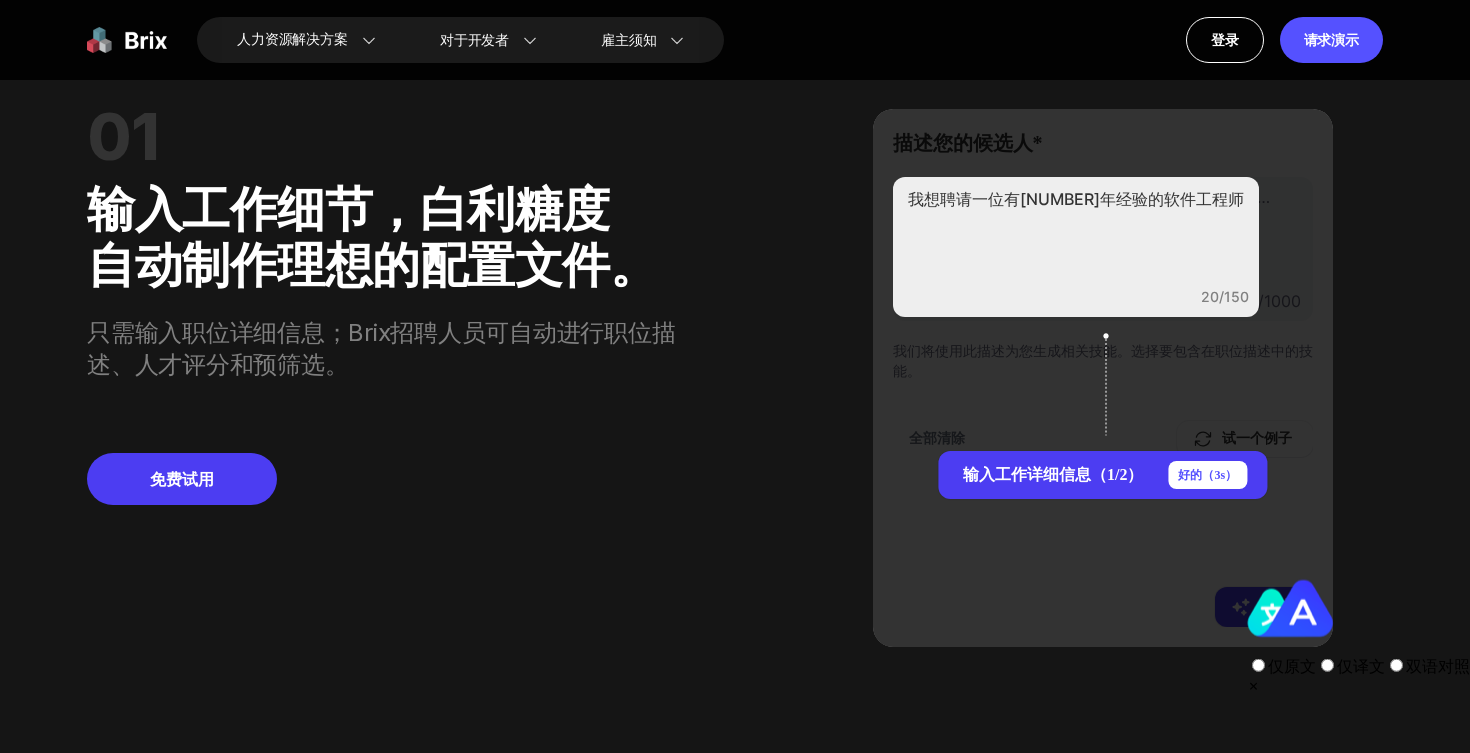 scroll, scrollTop: 1649, scrollLeft: 0, axis: vertical 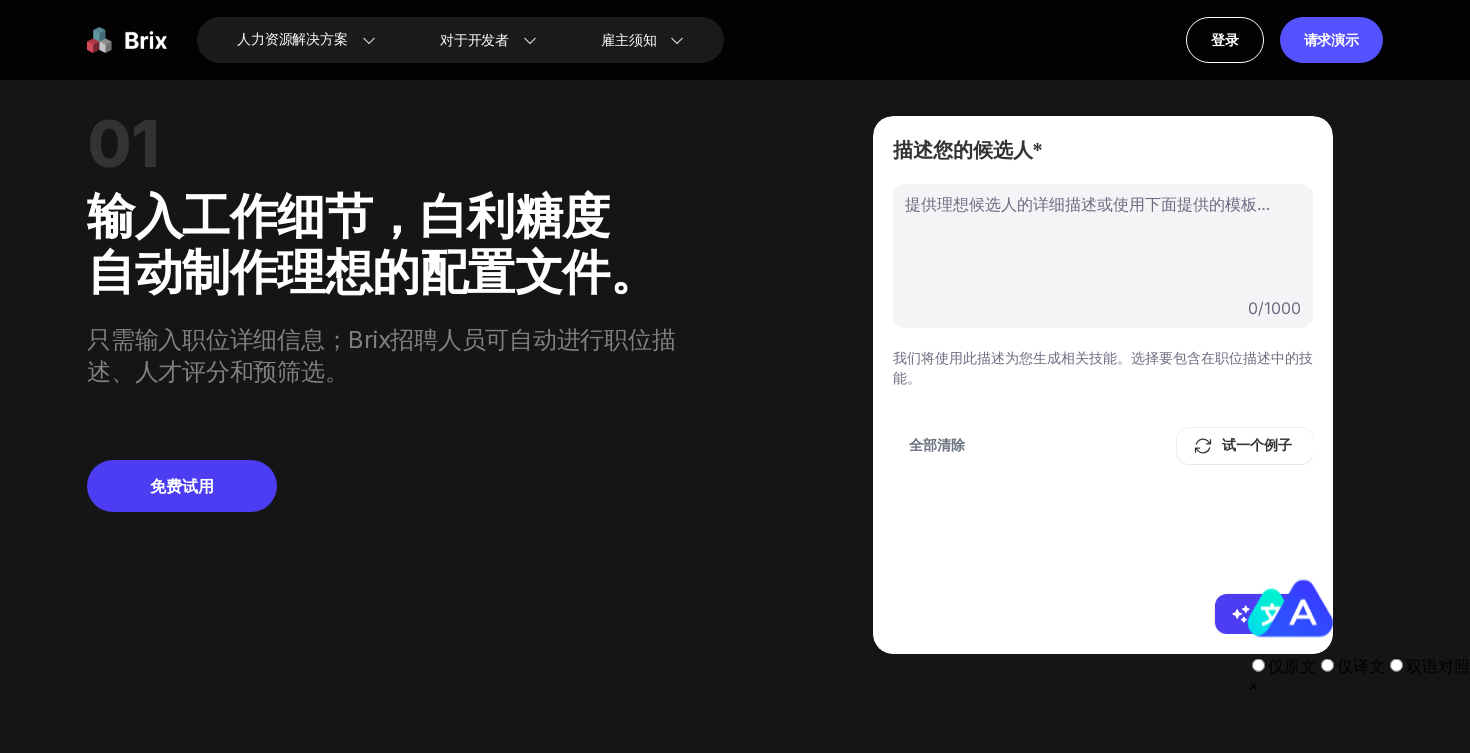 click on "Provide a detailed description of your ideal candidate or use the template provided below... 提供理想候选人的详细描述或使用下面提供的模板… [NUMBER] / [NUMBER] [NUMBER]/[NUMBER] Tab 标签 We’ll use this description to generate related skills for you. Select the skills you want to include in your job description. 我们将使用此描述为您生成相关技能。选择要包含在职位描述中的技能。 Clear All 全部清除 试一个例子" at bounding box center [1103, 379] 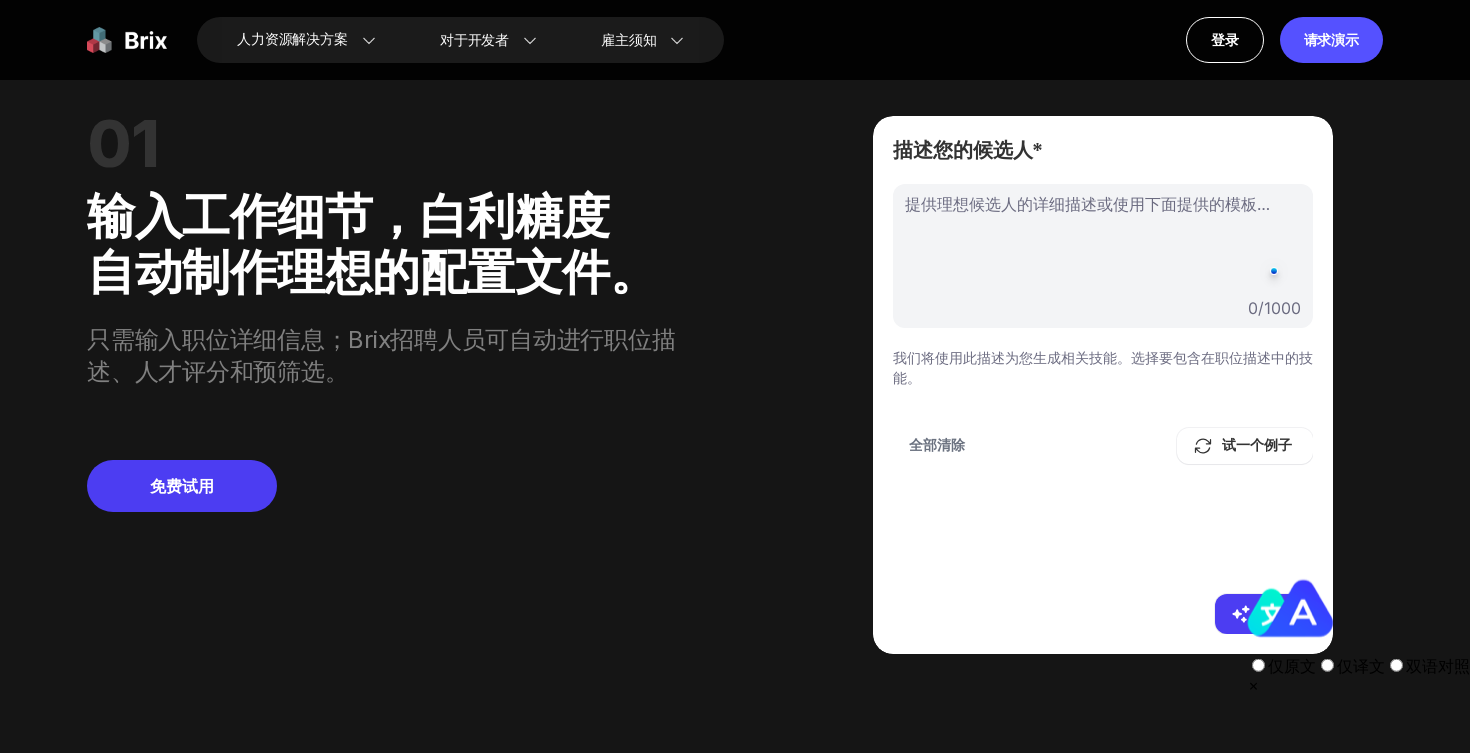 click at bounding box center (1103, 242) 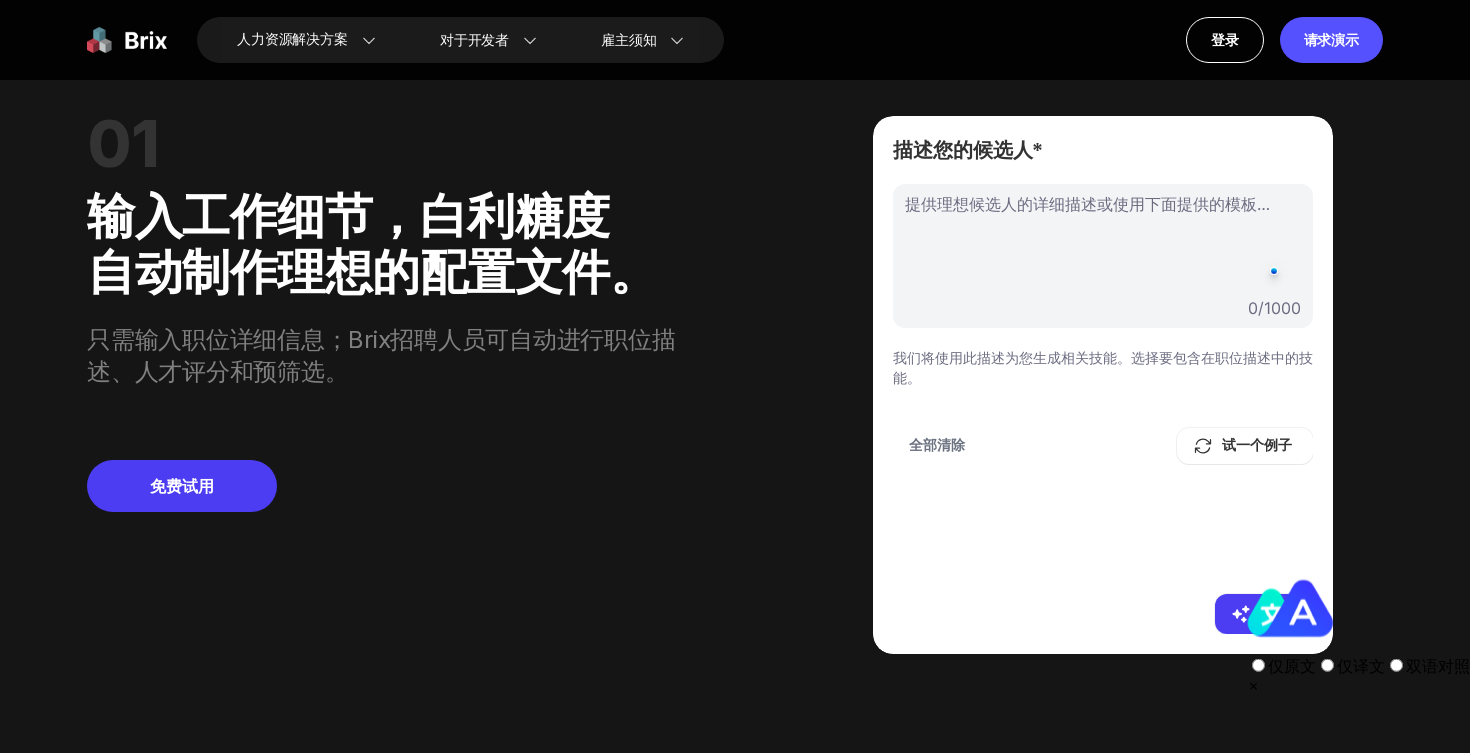 click at bounding box center [1103, 242] 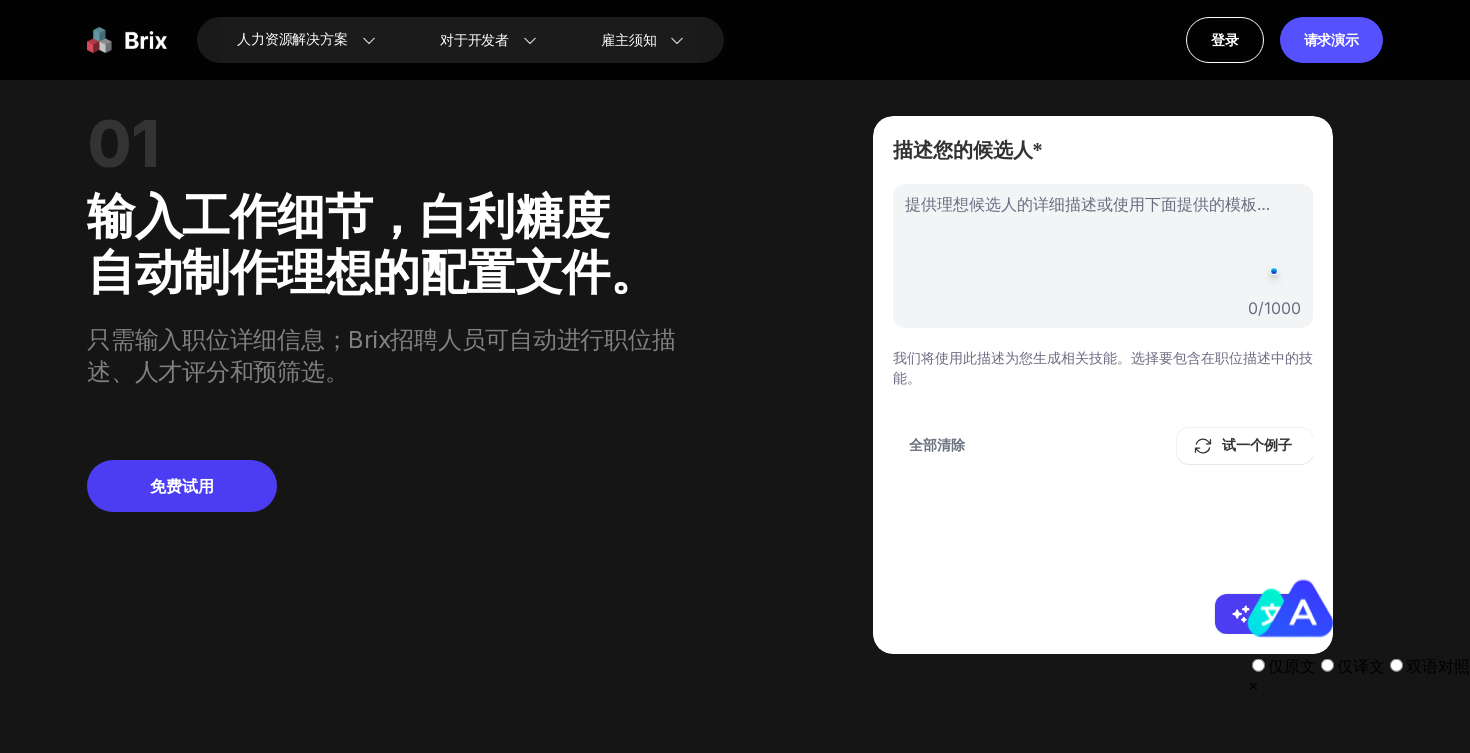 type 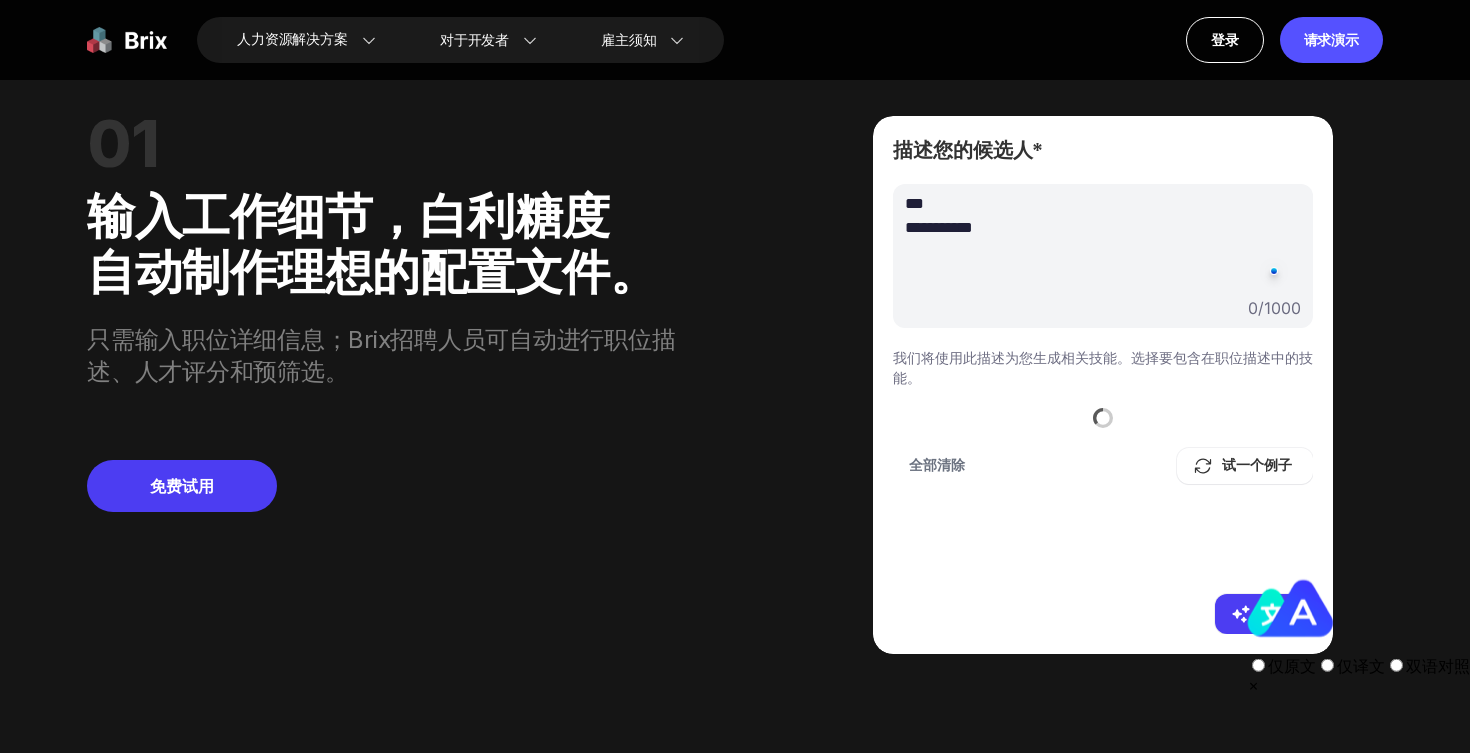 click on "仅原文 仅译文 双语对照" at bounding box center (1358, 630) 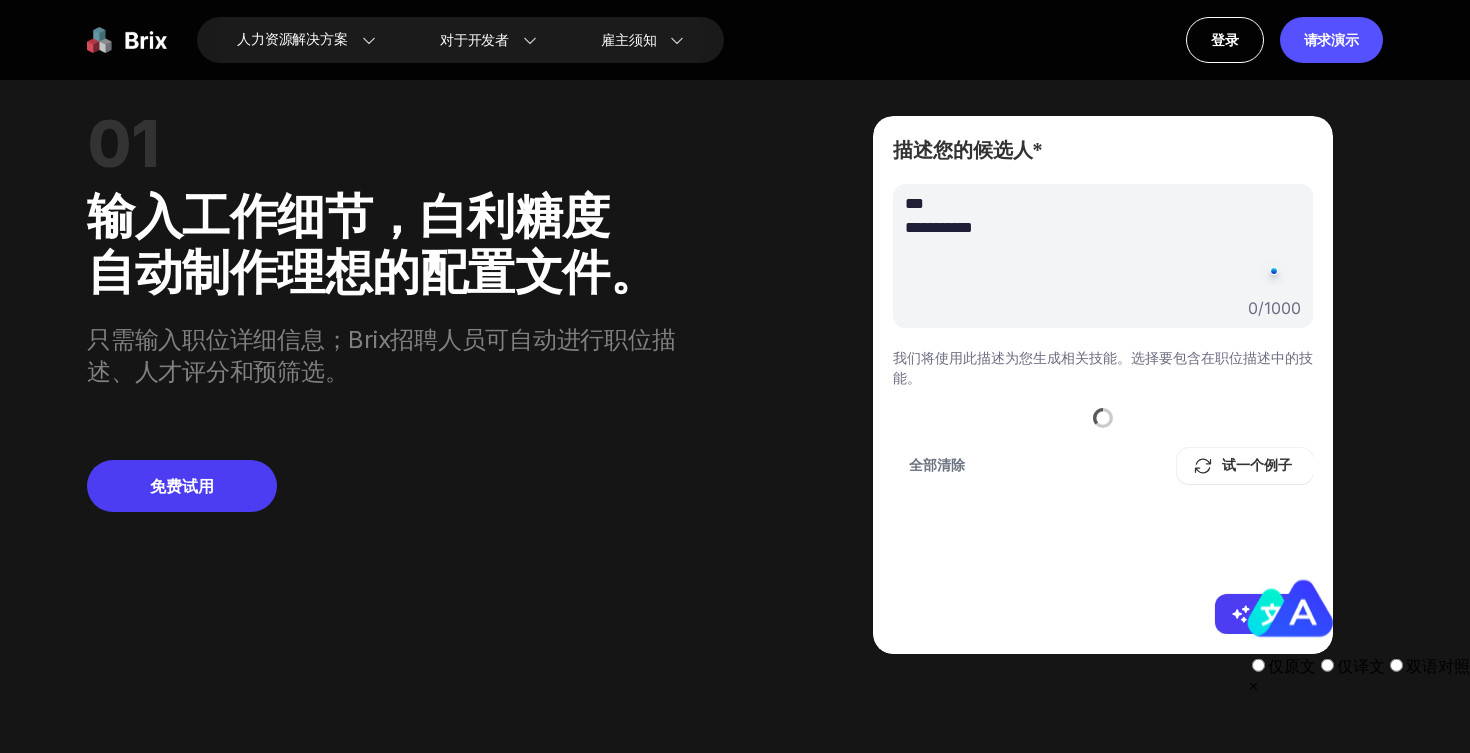 click on "生成" at bounding box center [1276, 614] 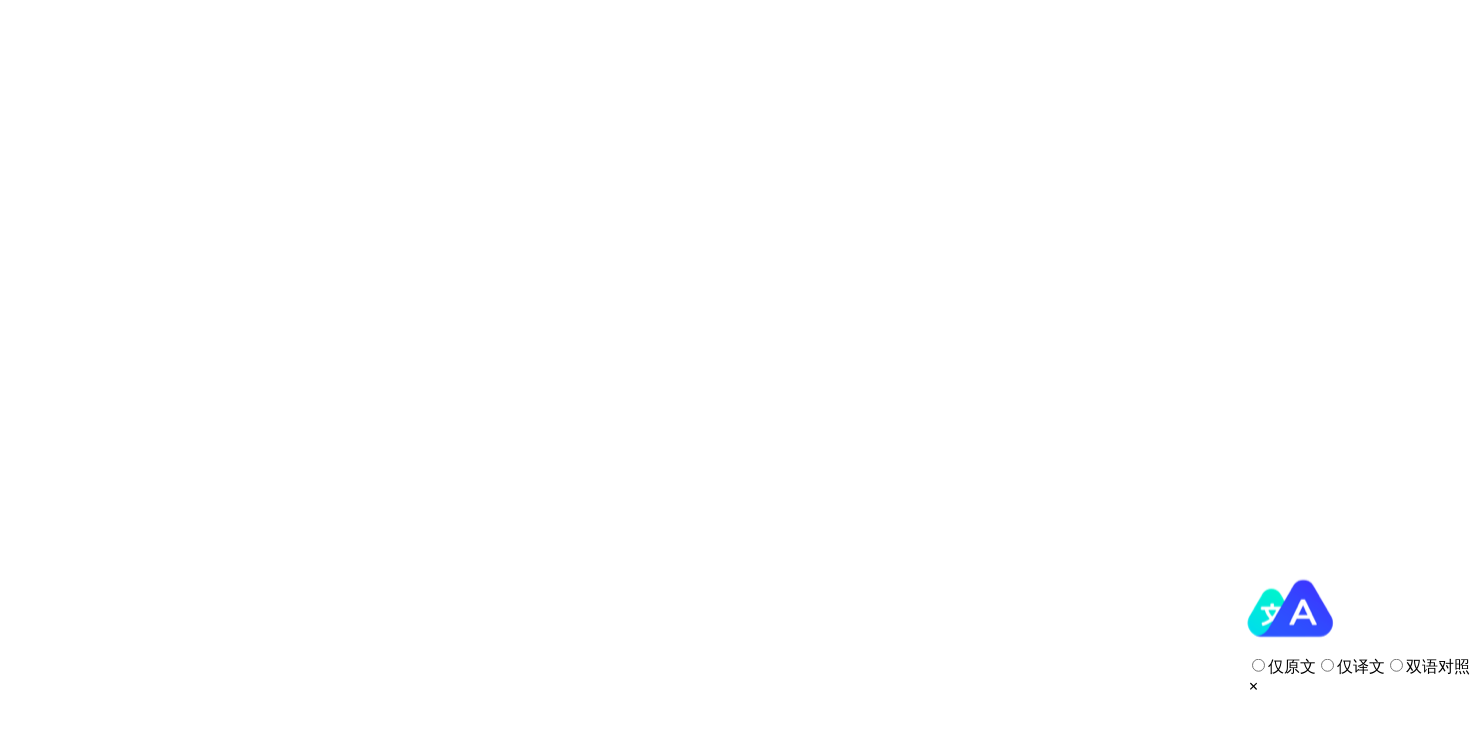 click on "仅原文 仅译文 双语对照" at bounding box center [1358, 630] 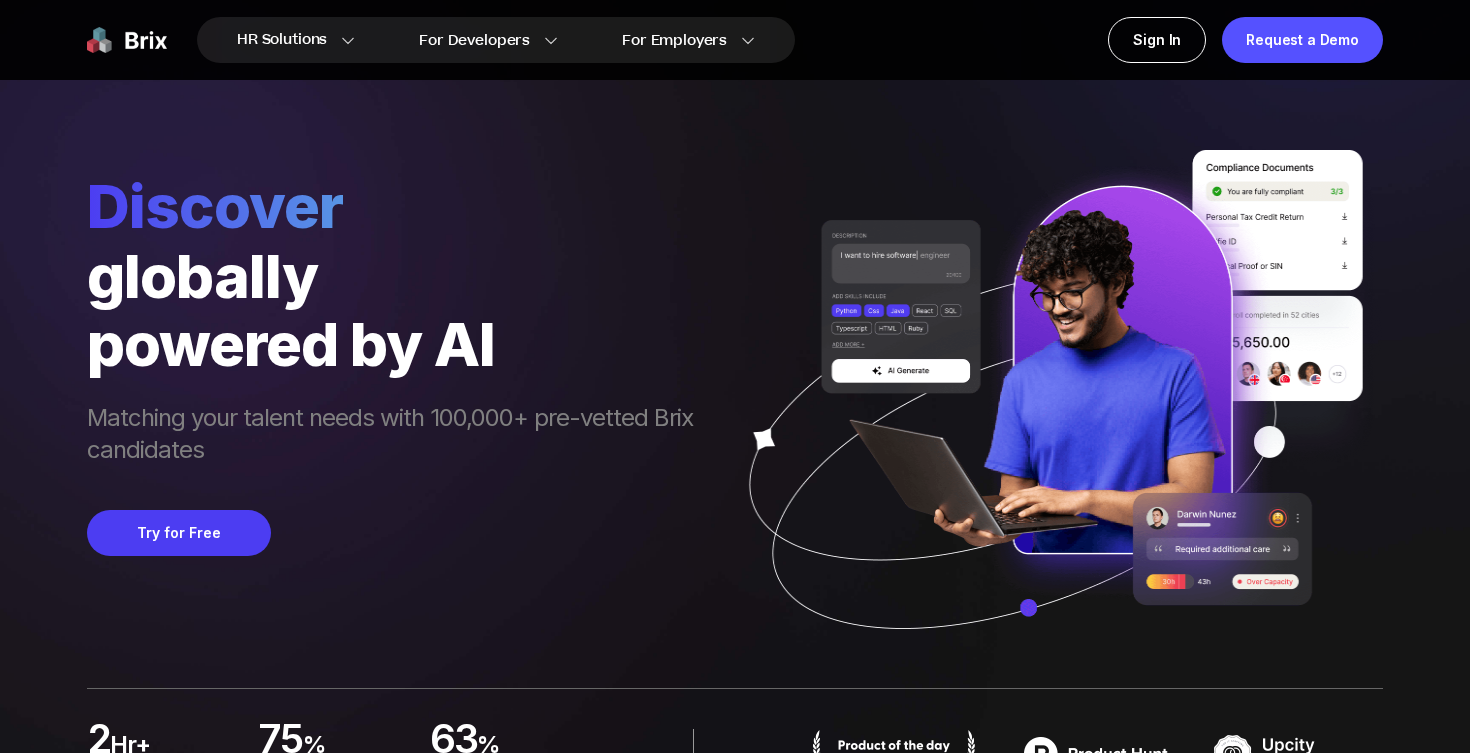 scroll, scrollTop: 1627, scrollLeft: 0, axis: vertical 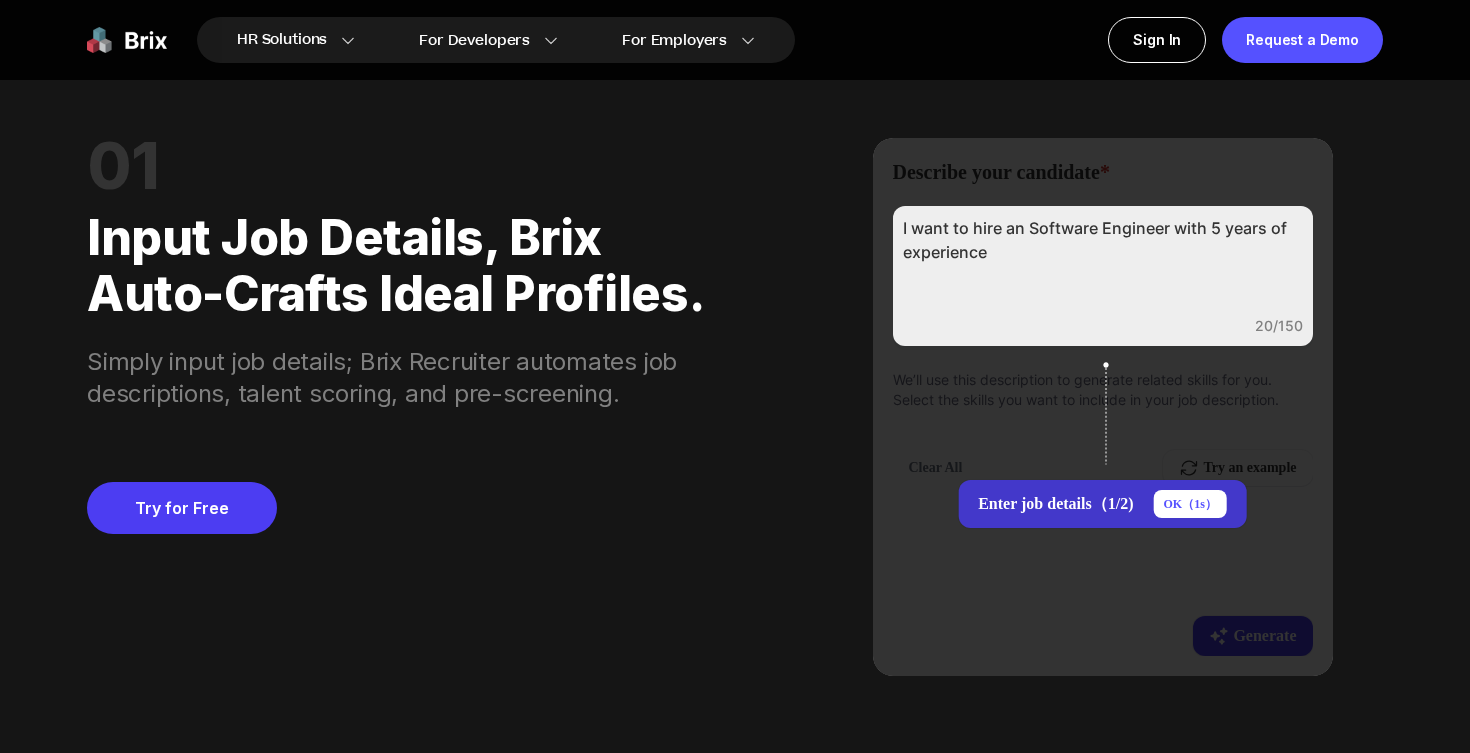 click on "OK（ 1 s）" at bounding box center (1189, 504) 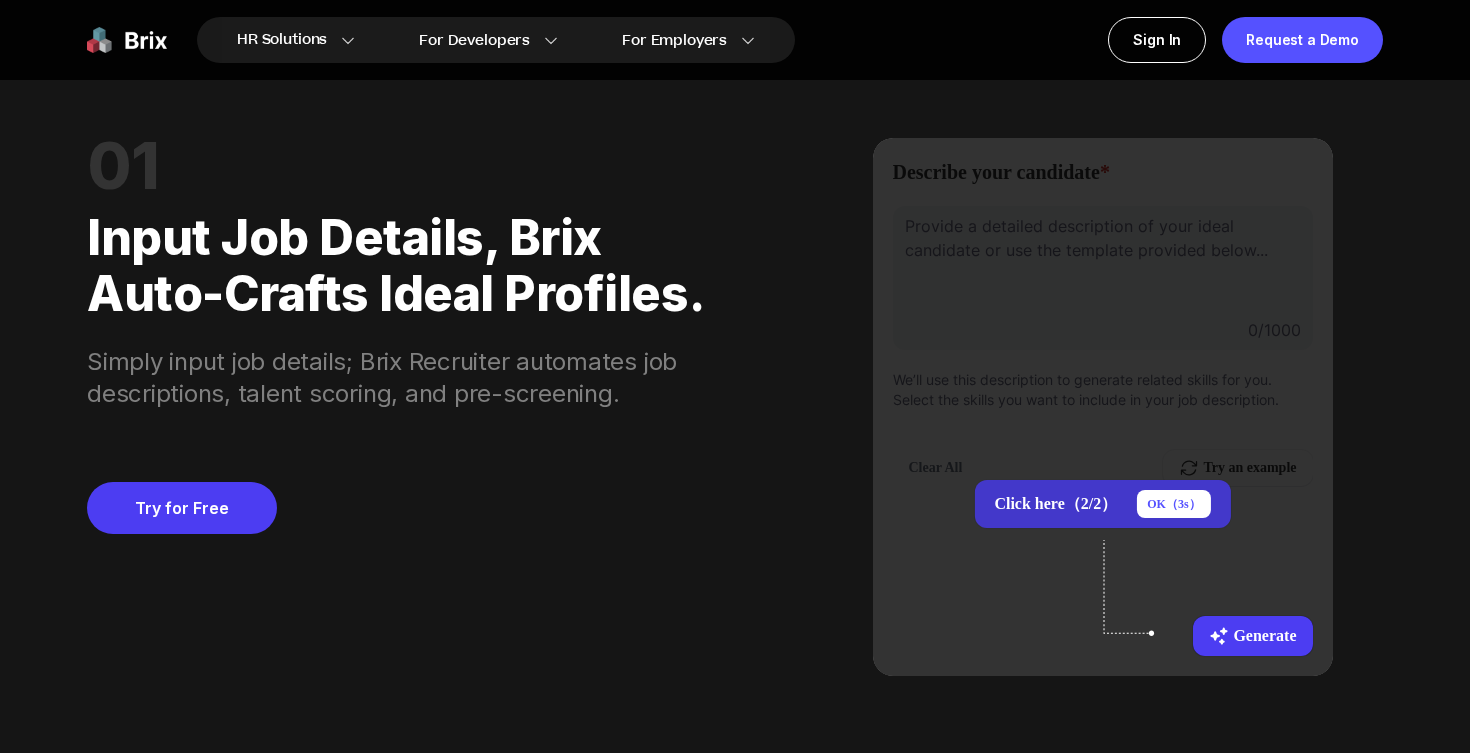 click on "OK（ 3 s）" at bounding box center [1173, 504] 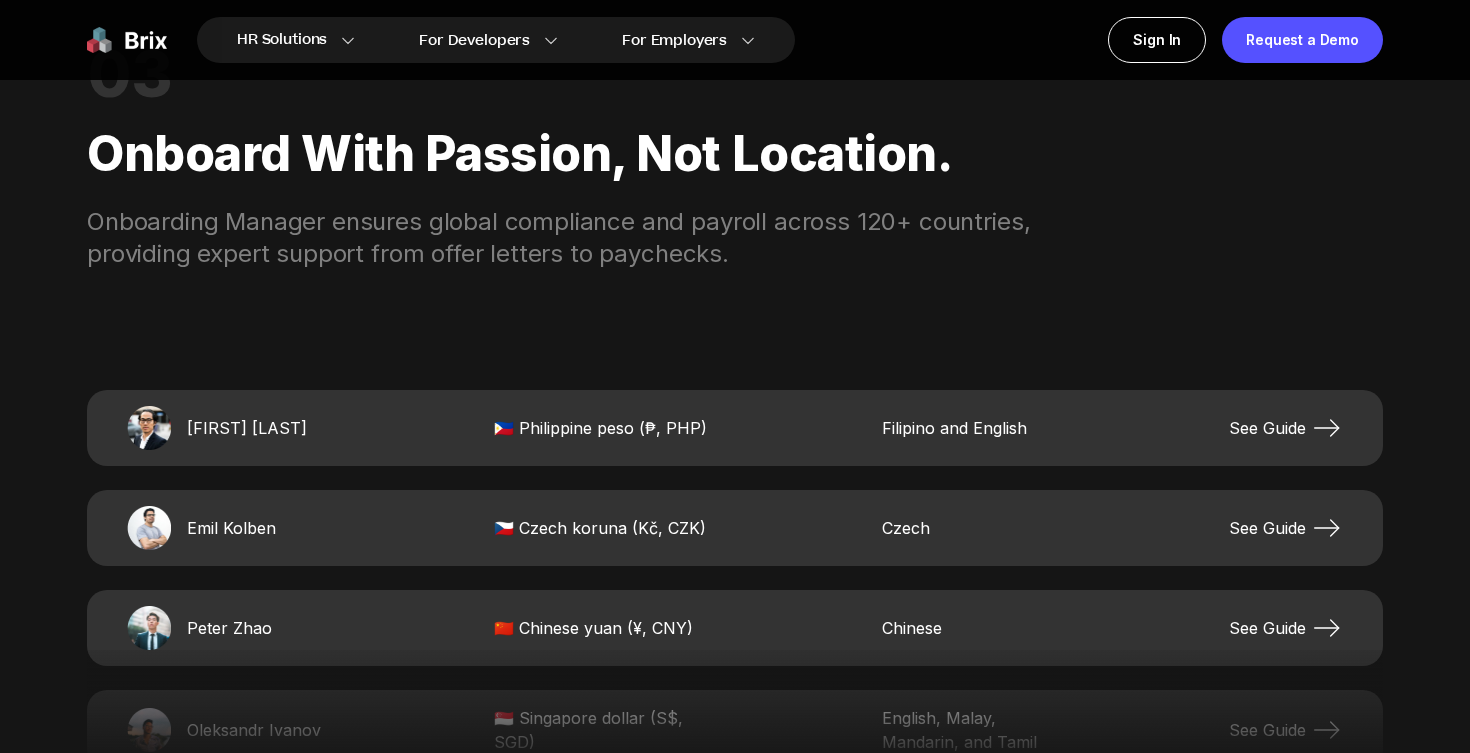 scroll, scrollTop: 4071, scrollLeft: 0, axis: vertical 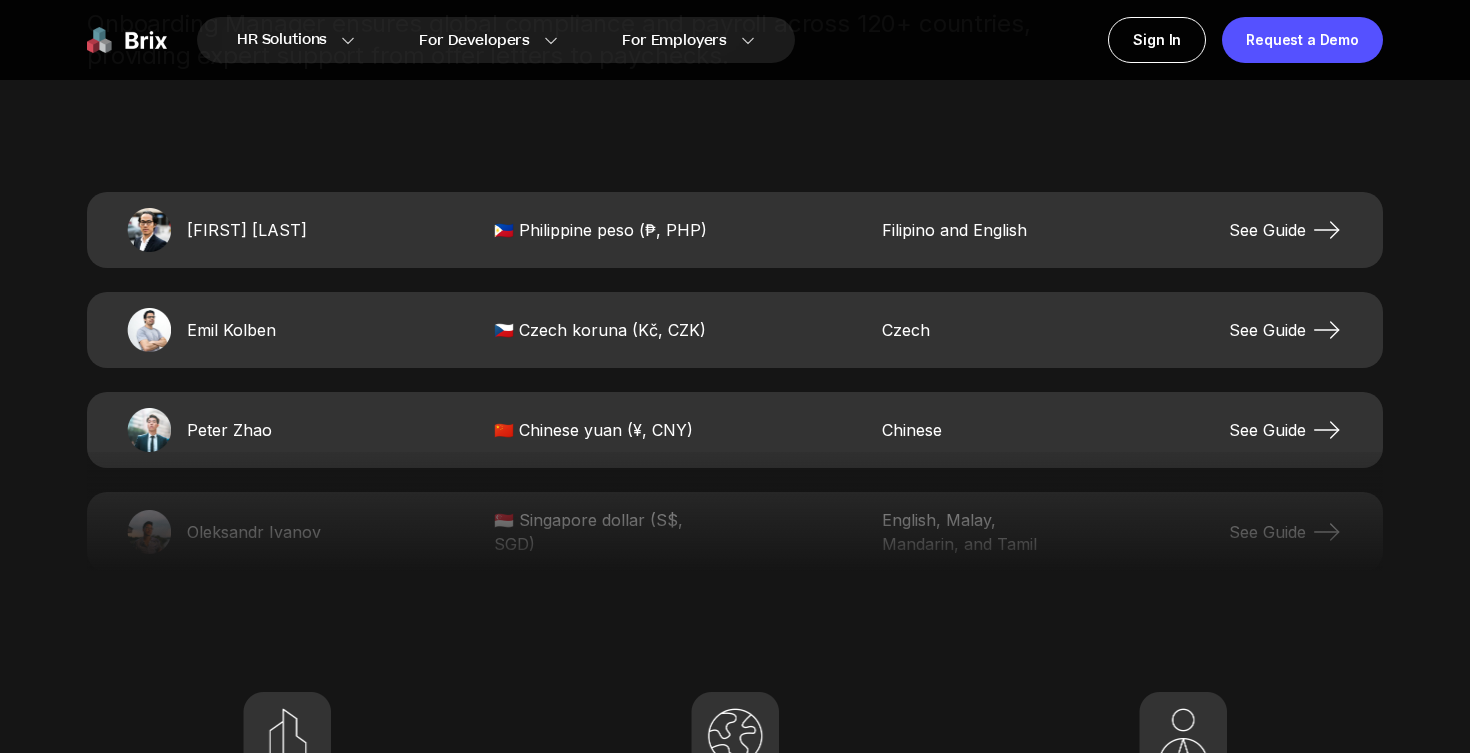 click on "See Guide" at bounding box center [1286, 230] 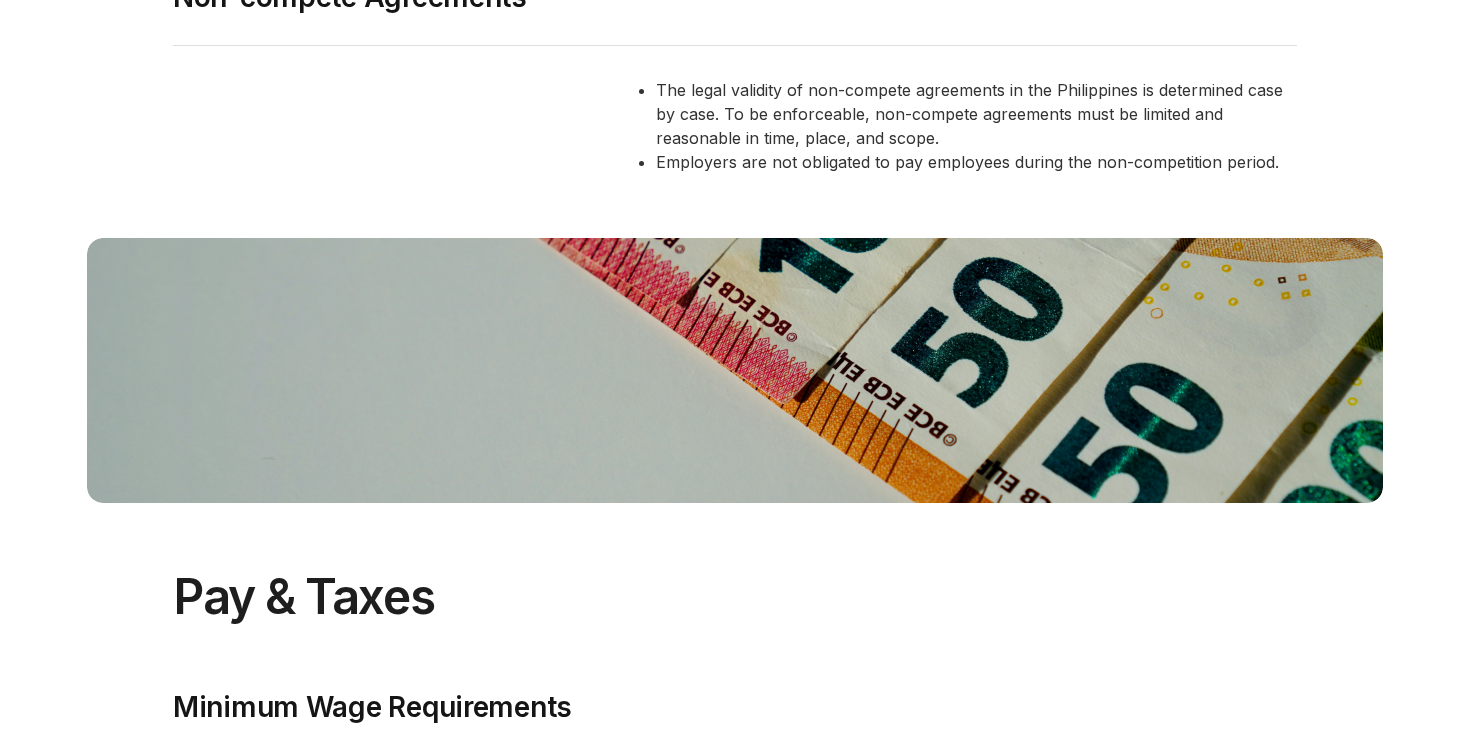 scroll, scrollTop: 0, scrollLeft: 0, axis: both 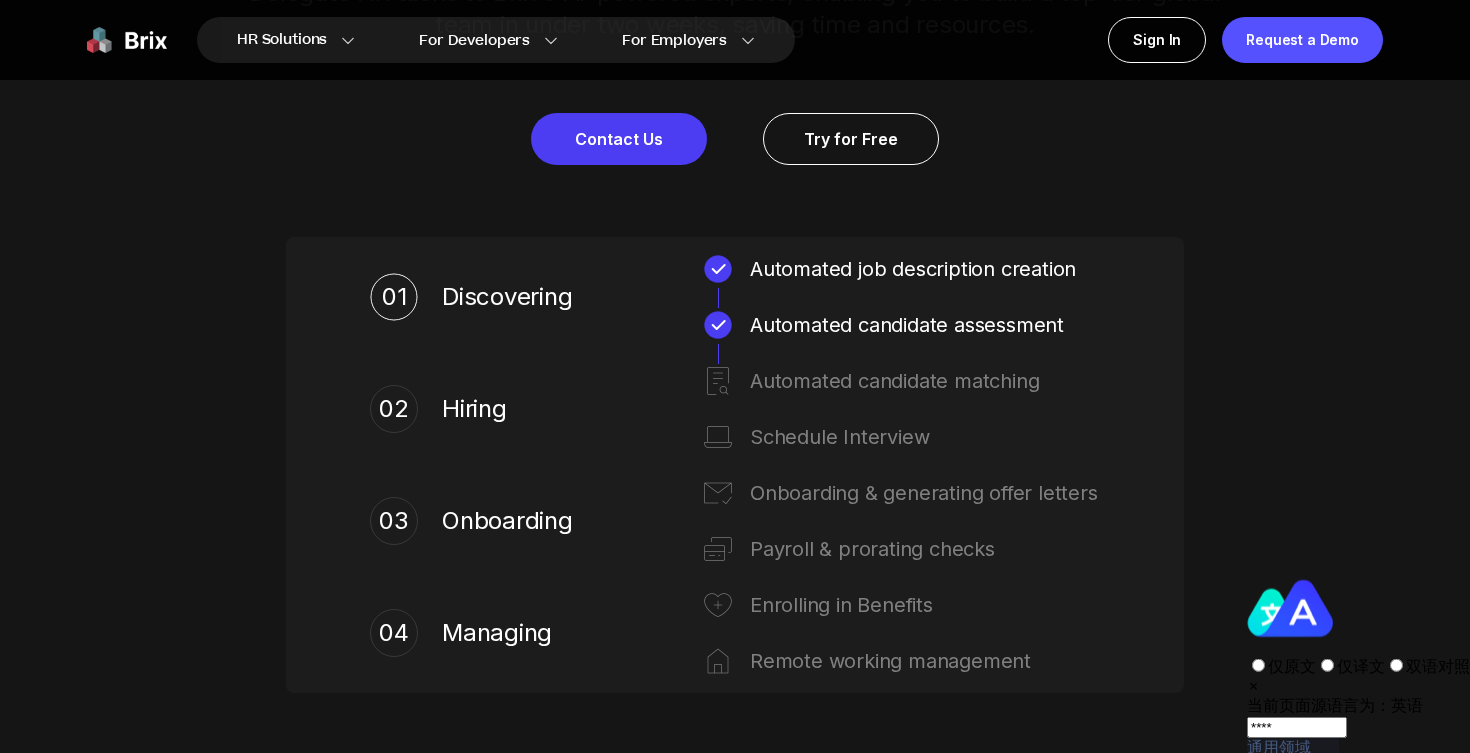 drag, startPoint x: 1307, startPoint y: 595, endPoint x: 1313, endPoint y: 574, distance: 21.84033 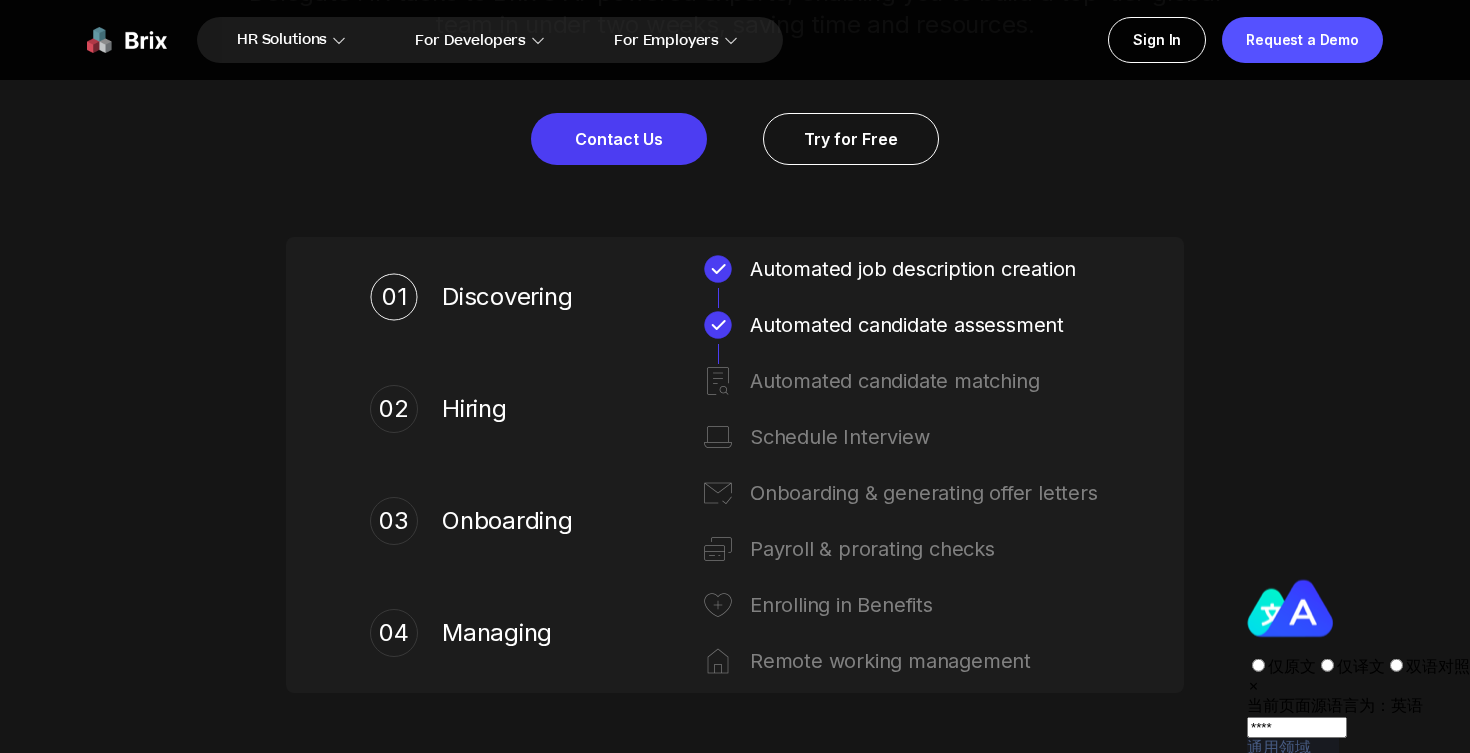 click on "Brix Empowers Your Global Workforce. Brix Empowers Your Global Workforce. Delegate HR tasks to Brix's AI-powered experts, enabling you to build a top-tier global team in under two weeks, saving time and resources. Delegate HR tasks to Brix's AI-powered experts, enabling you to build a top-tier global team in under two weeks, saving time and resources. Contact Us Contact Us Try for Free Try for Free 01 01 Discovering Discovering Automated job description creation Automated job description creation Automated candidate assessment Automated candidate assessment 02 02 Hiring Hiring Automated candidate matching Automated candidate matching Schedule Interview Schedule Interview 03 03 Onboarding Onboarding Onboarding & generating offer letters Onboarding & generating offer letters Payroll & prorating checks Payroll & prorating checks 04 04 Managing Managing Enrolling in Benefits Enrolling in Benefits Remote working management Remote working management" at bounding box center (735, 295) 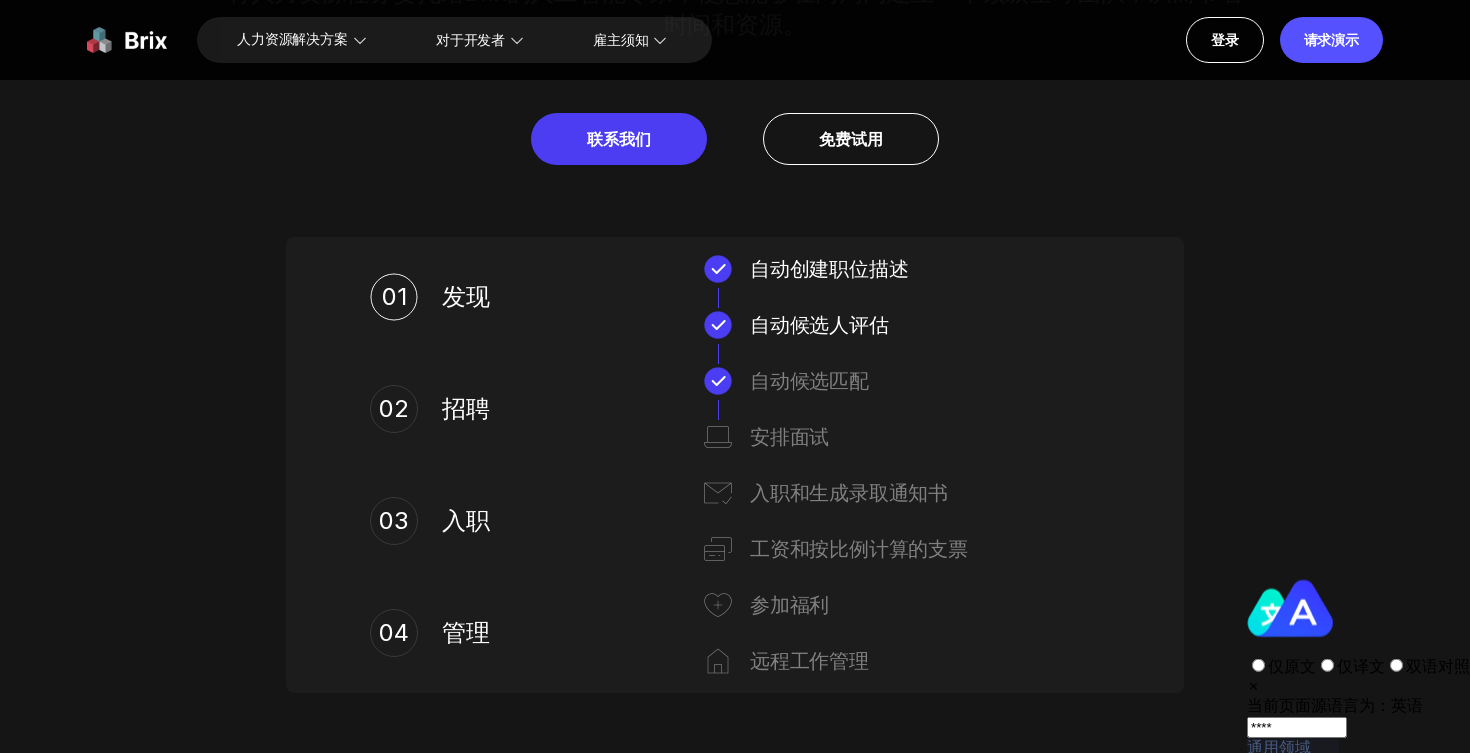 click on "Brix Empowers Your Global Workforce. 白利糖浆增强您的全球劳动力。 Delegate HR tasks to Brix's AI-powered experts, enabling you to build a top-tier global team in under two weeks, saving time and resources. 将人力资源任务委托给Brix的人工智能专家，使您能够在两周内建立一个顶级全球团队，从而节省时间和资源。 Contact Us 联系我们 Try for Free 免费试用 01 01 Discovering 发现 Automated job description creation 自动创建职位描述 Automated candidate assessment 自动候选人评估 02 02 Hiring 招聘 Automated candidate matching 自动候选匹配 Schedule Interview 安排面试 03 03 Onboarding 入职 Onboarding & generating offer letters 入职和生成录取通知书 Payroll & prorating checks 工资和按比例计算的支票 04 04 Managing 管理 Enrolling in Benefits 参加福利 Remote working management 远程工作管理" at bounding box center [735, 295] 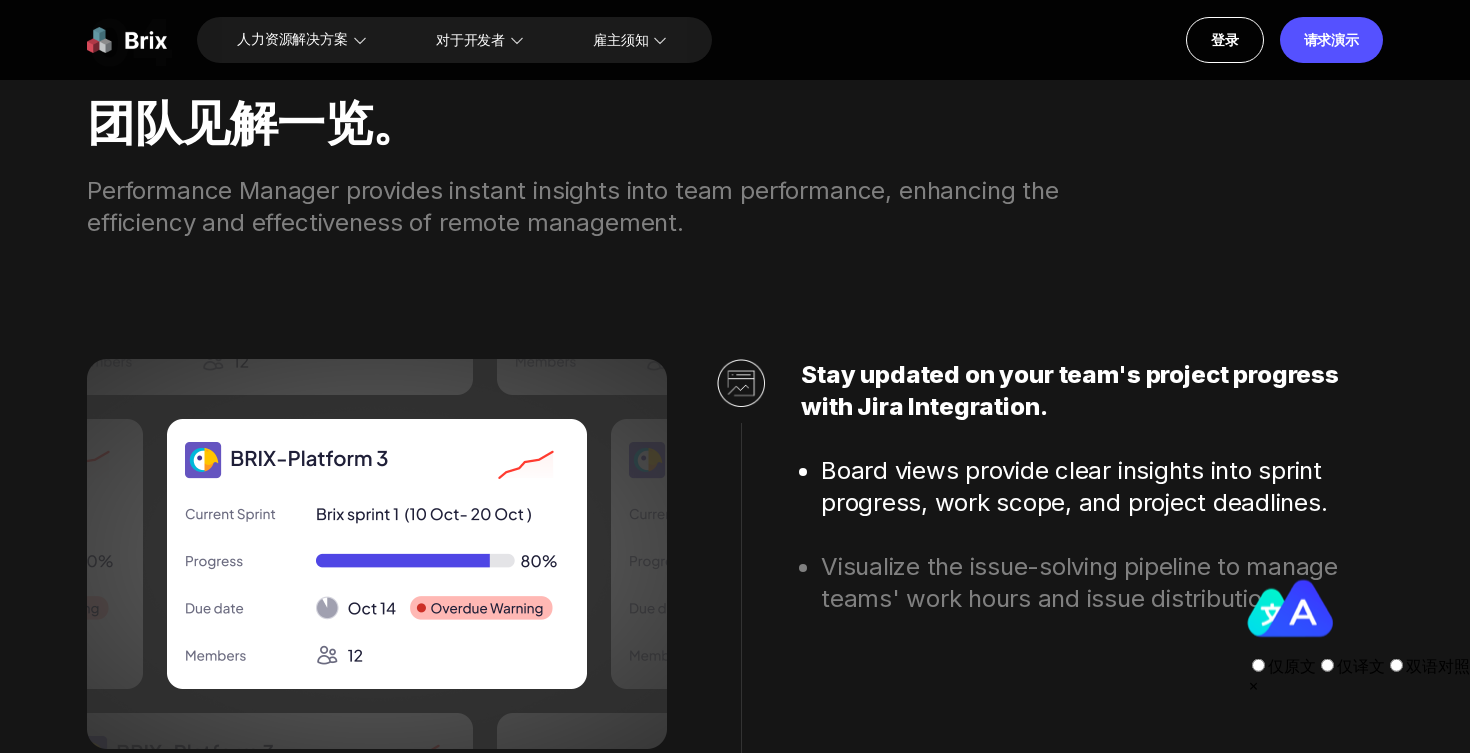 scroll, scrollTop: 5394, scrollLeft: 0, axis: vertical 